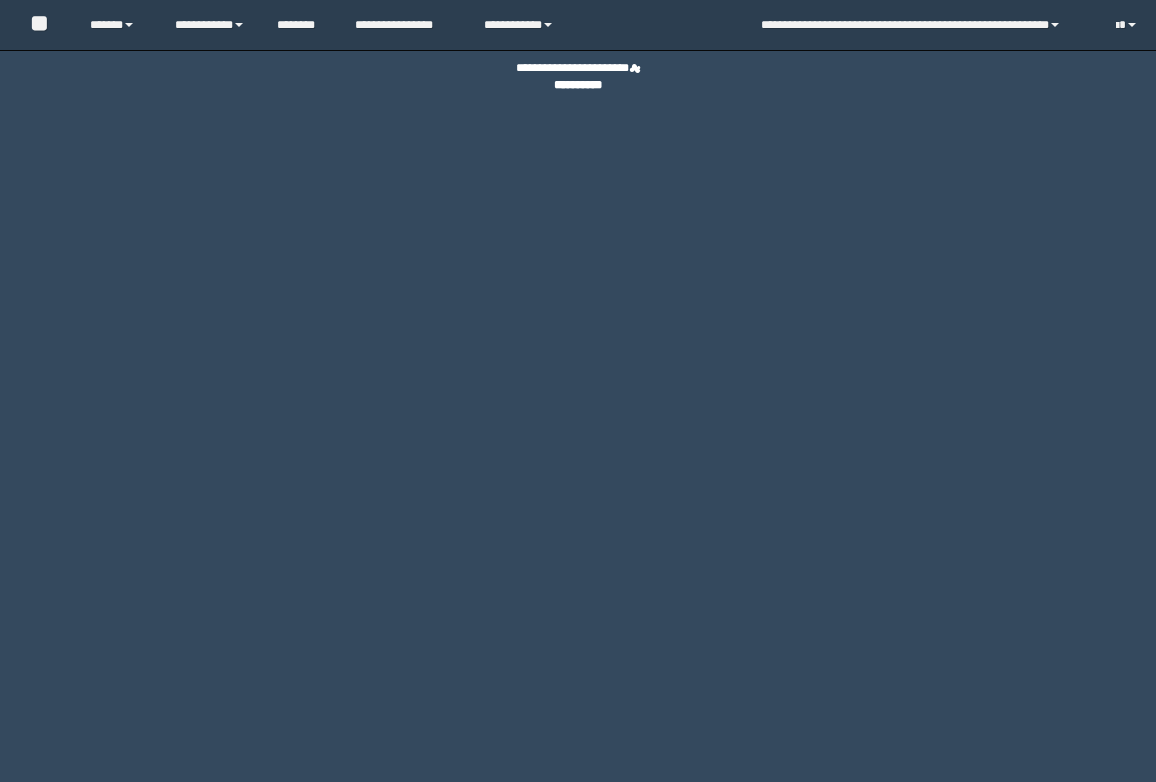 scroll, scrollTop: 0, scrollLeft: 0, axis: both 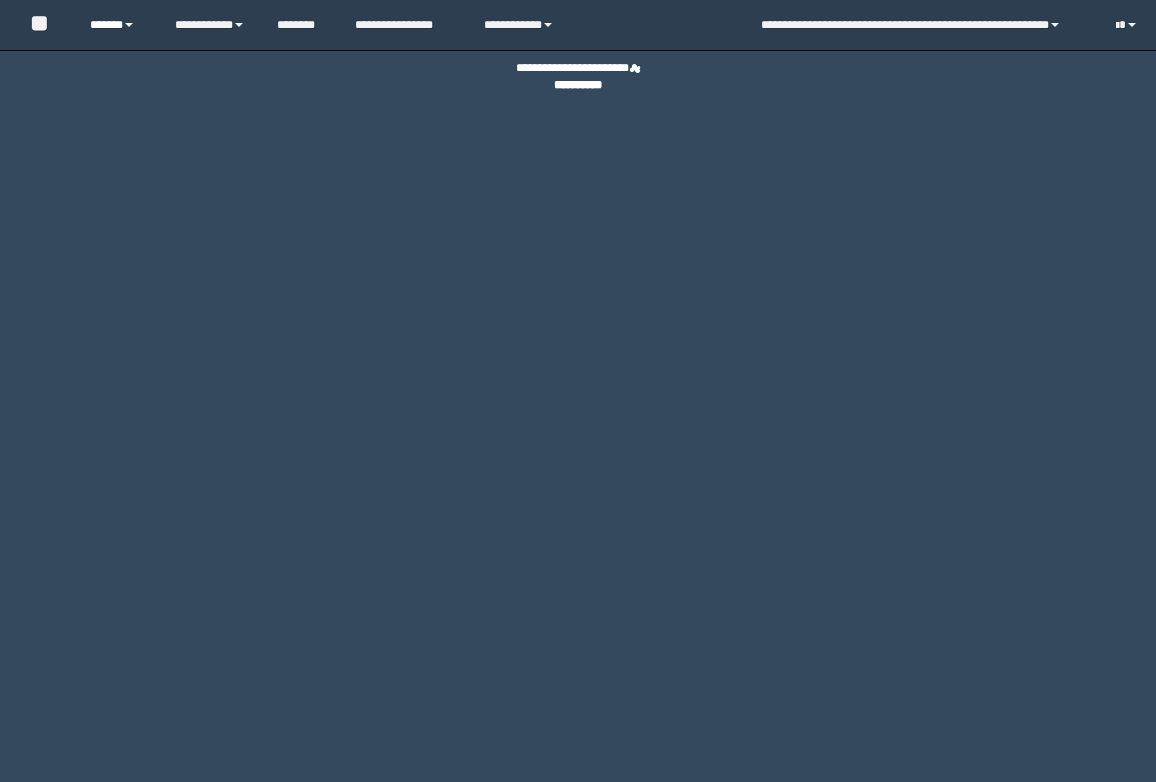 click on "******" at bounding box center [117, 25] 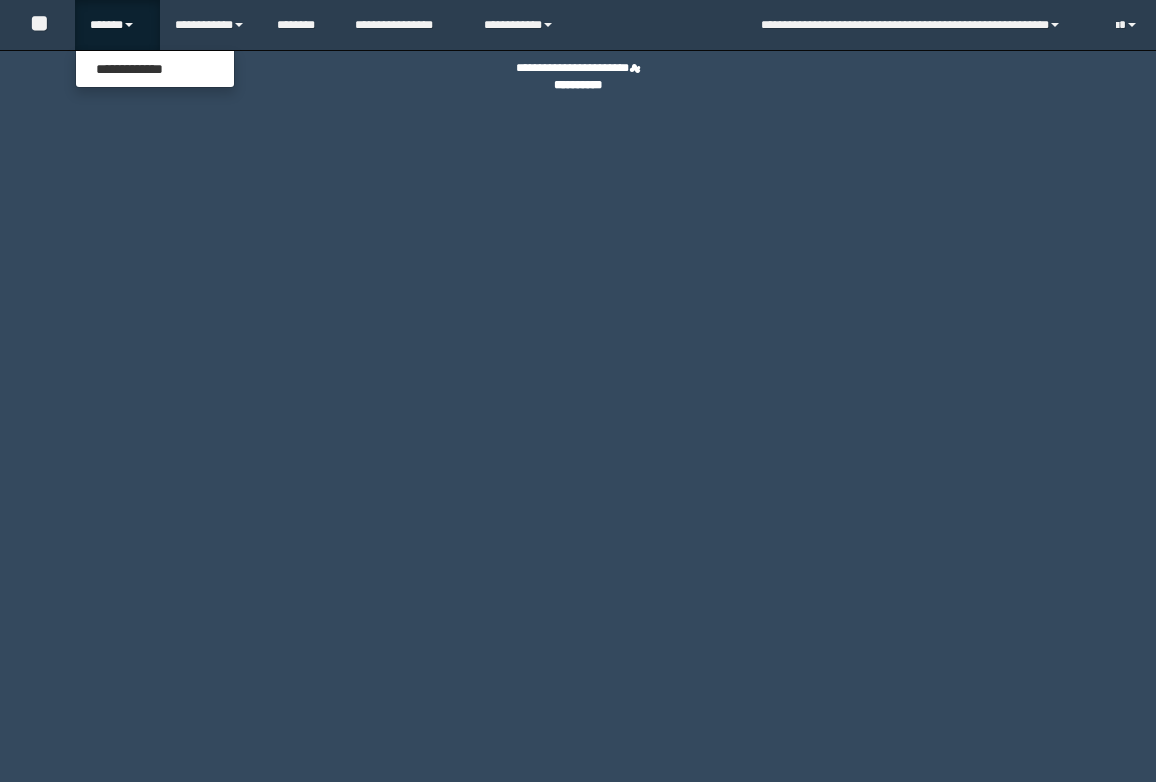 scroll, scrollTop: 0, scrollLeft: 0, axis: both 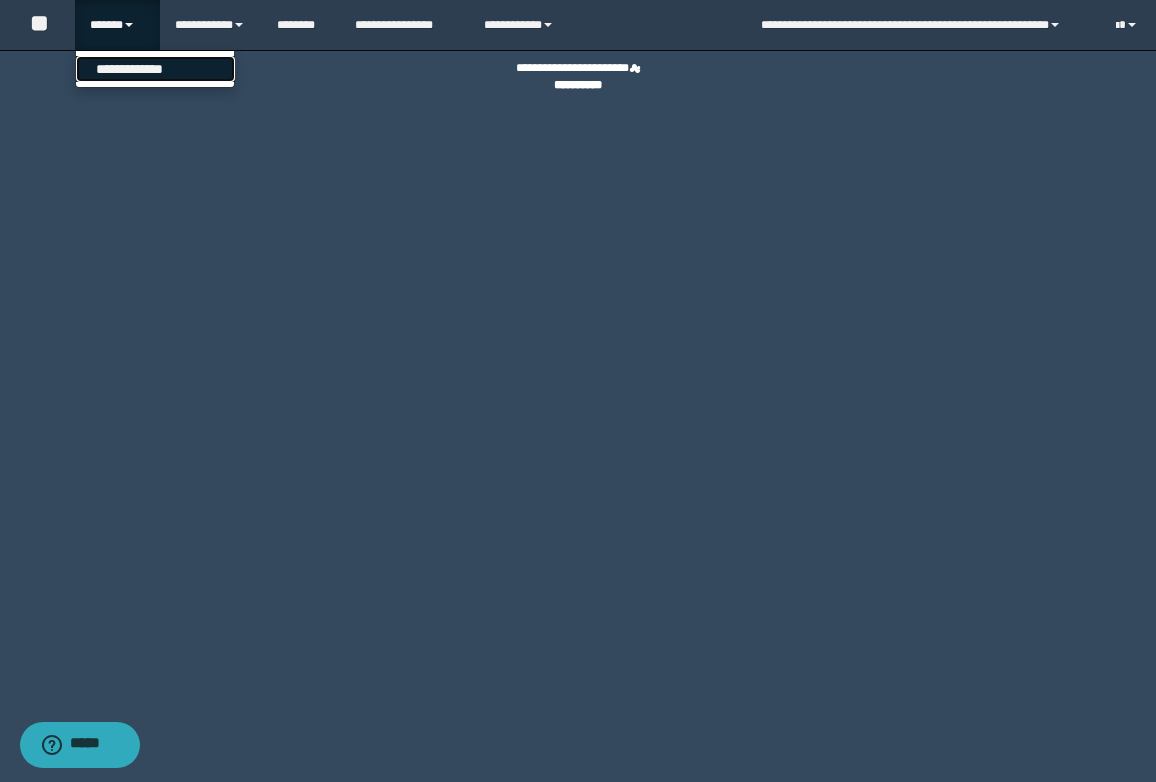 click on "**********" at bounding box center (155, 69) 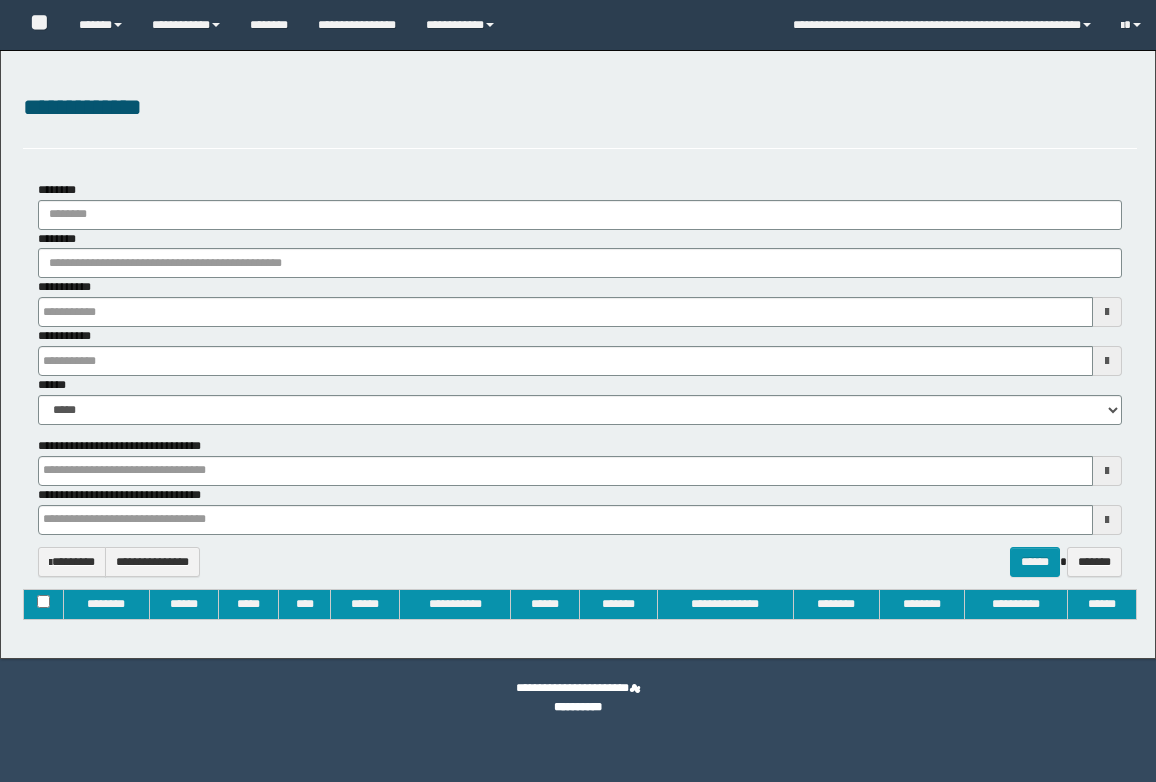 type on "**********" 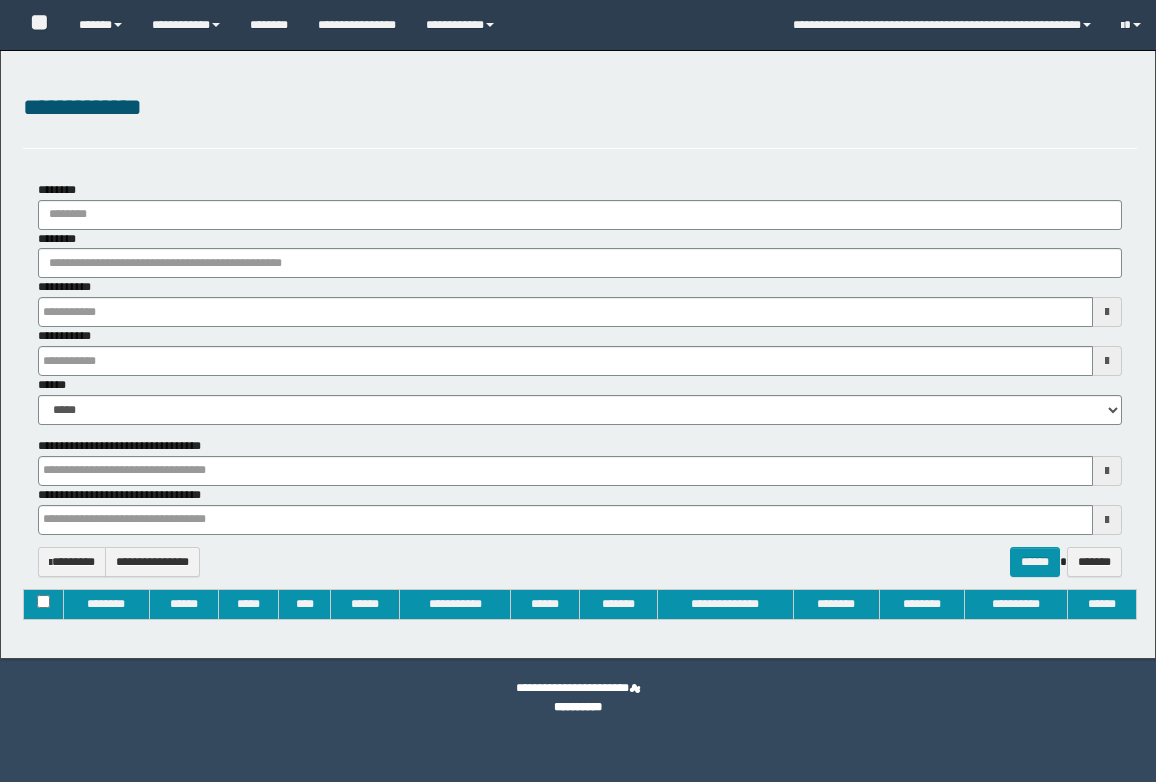 type on "**********" 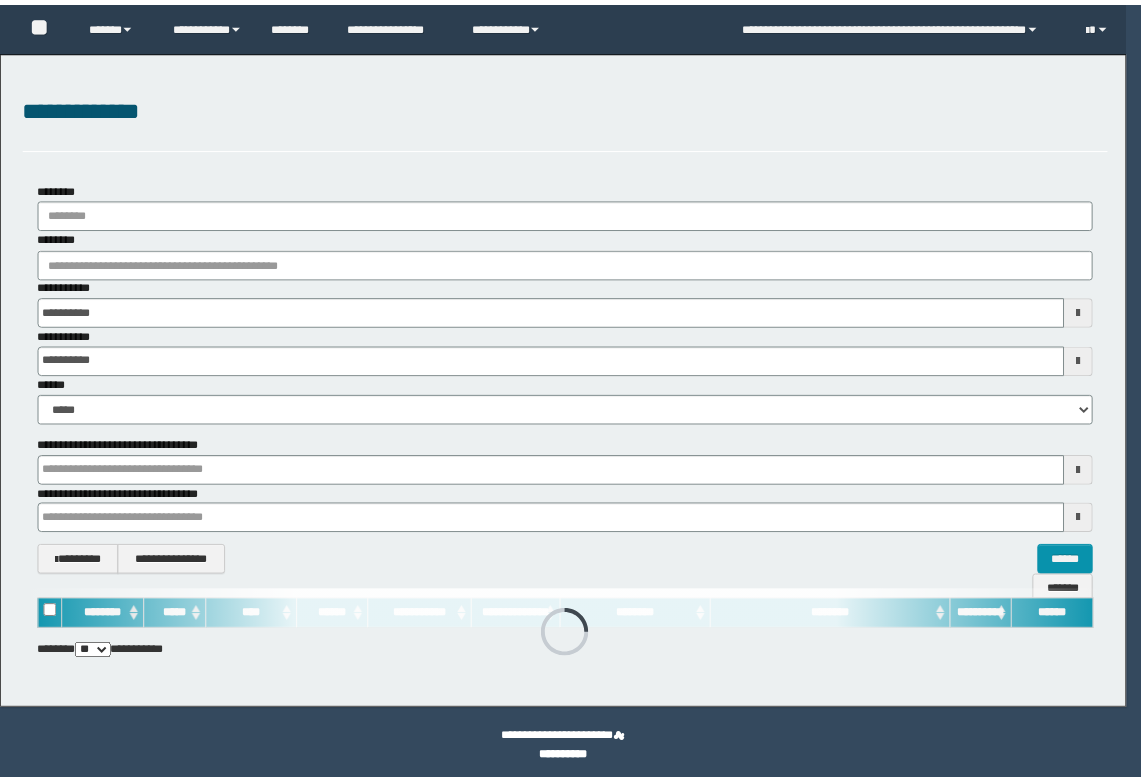 scroll, scrollTop: 0, scrollLeft: 0, axis: both 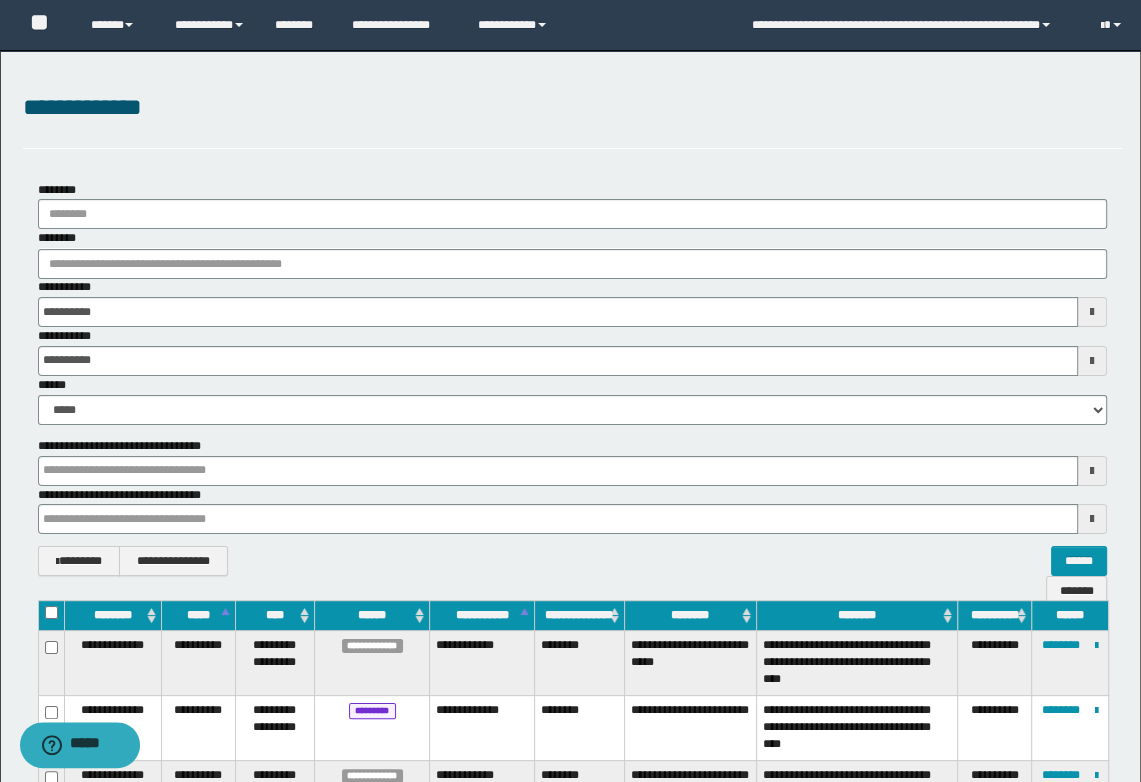 click on "**********" at bounding box center (573, 119) 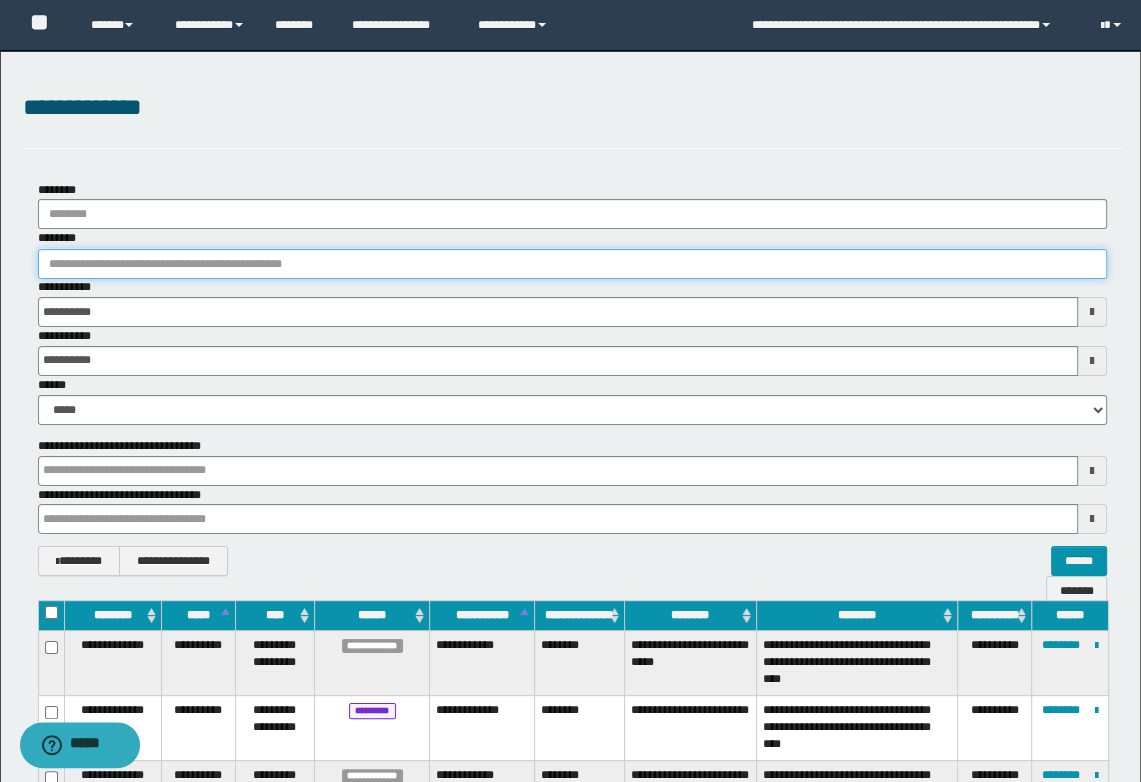 click on "********" at bounding box center (573, 264) 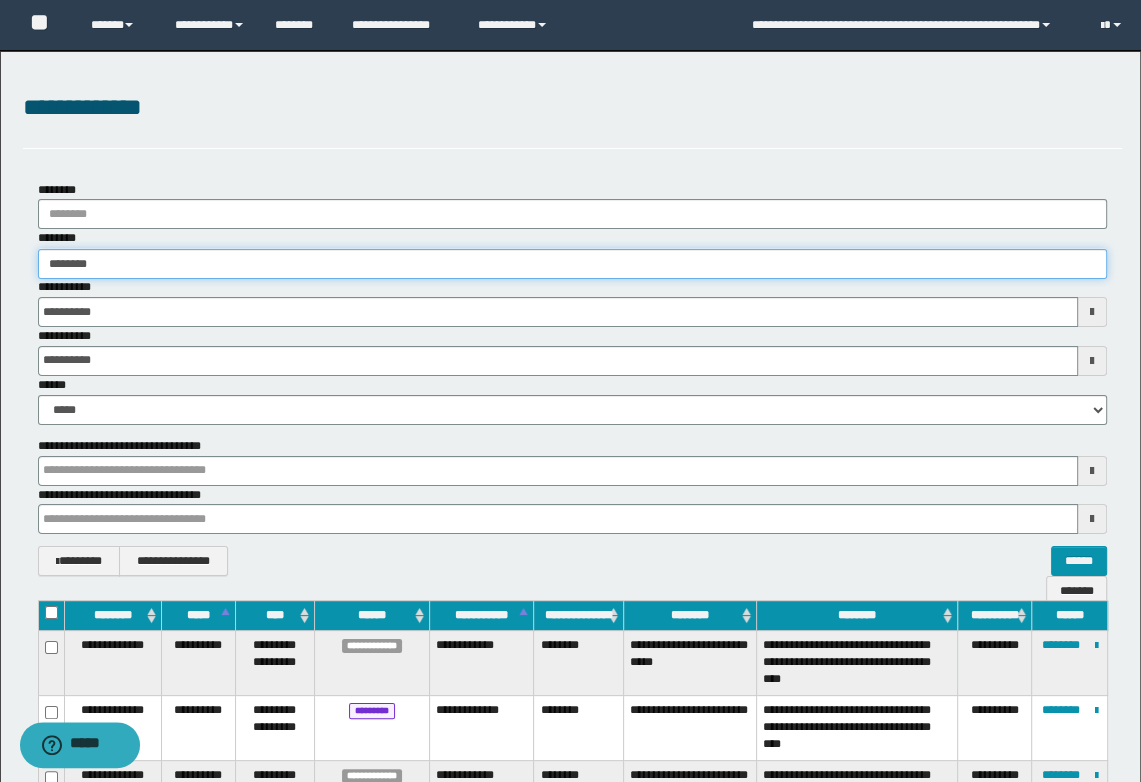 type on "********" 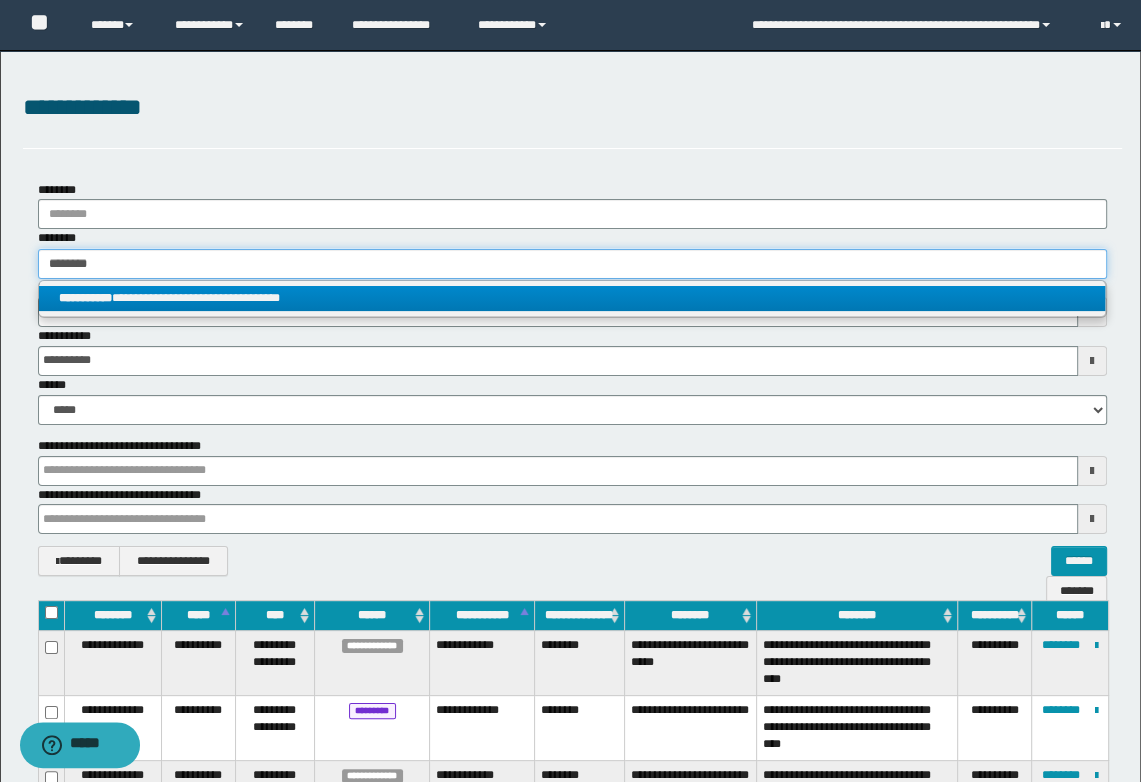 type on "********" 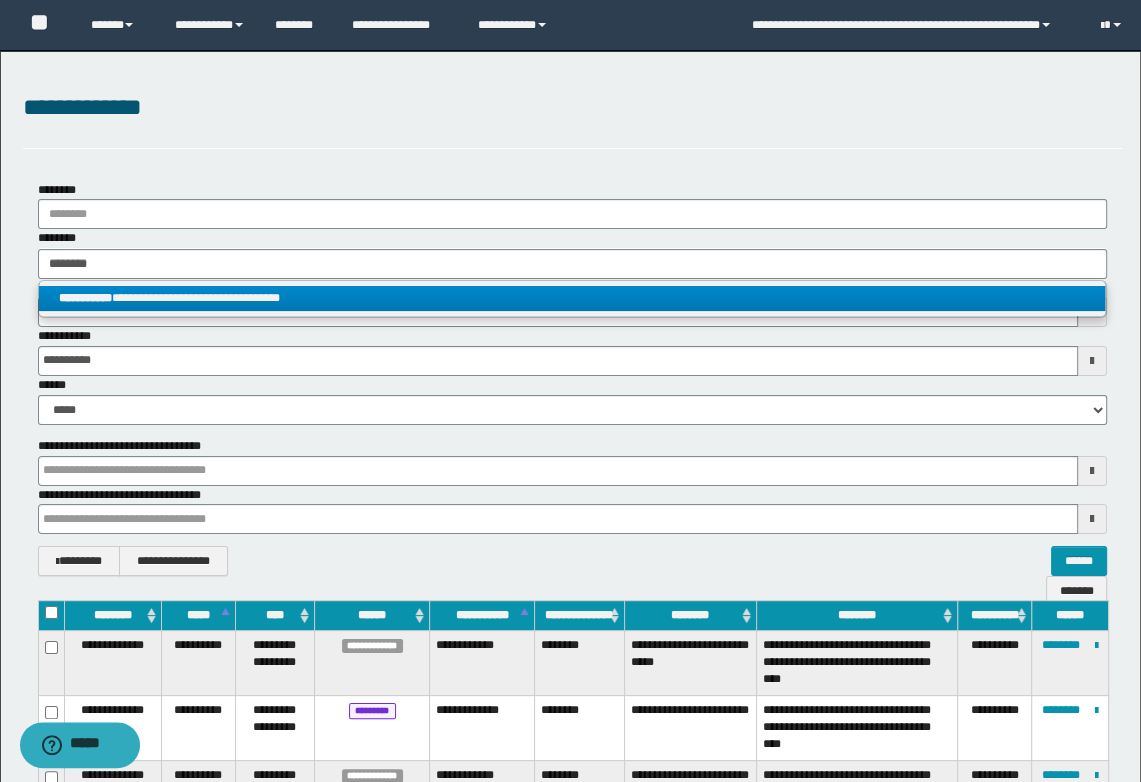click on "**********" at bounding box center (572, 298) 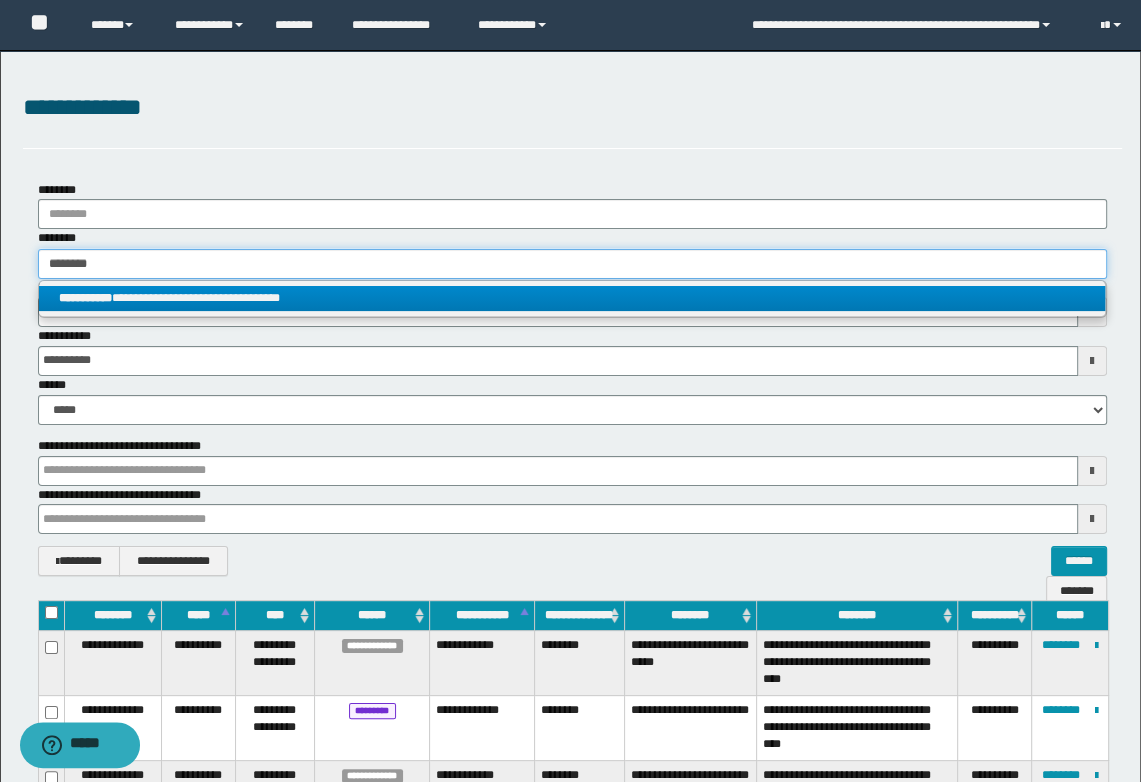 type 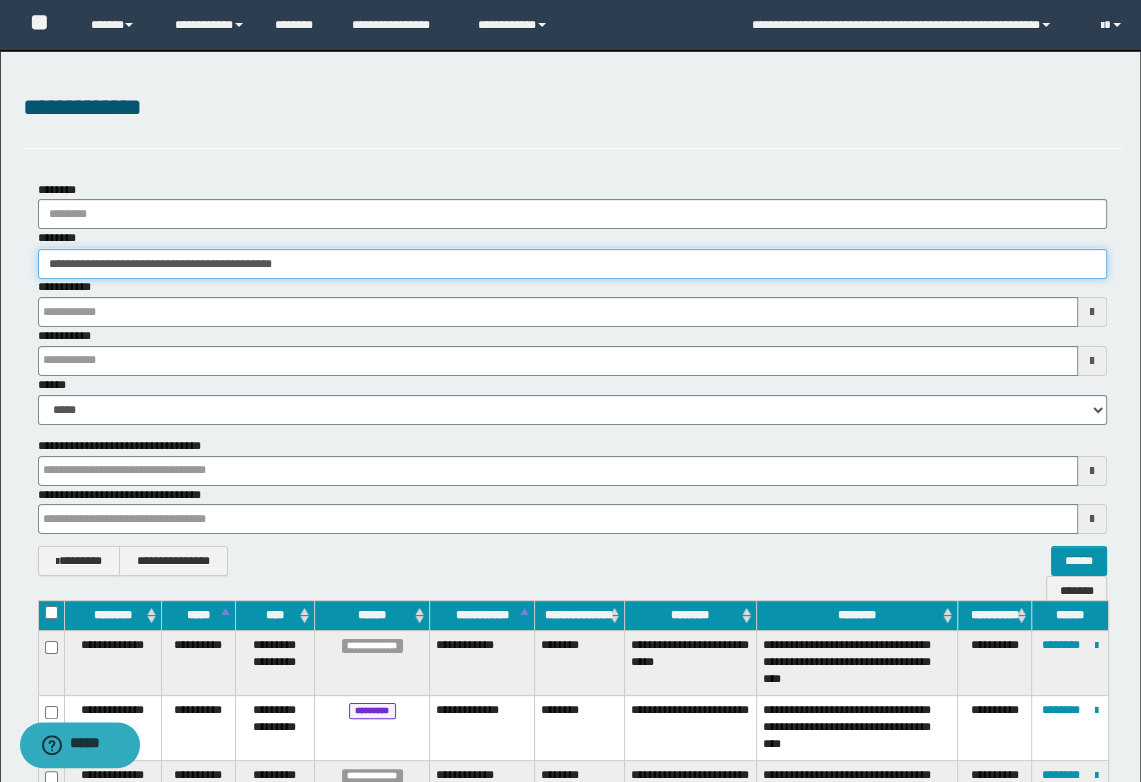 type 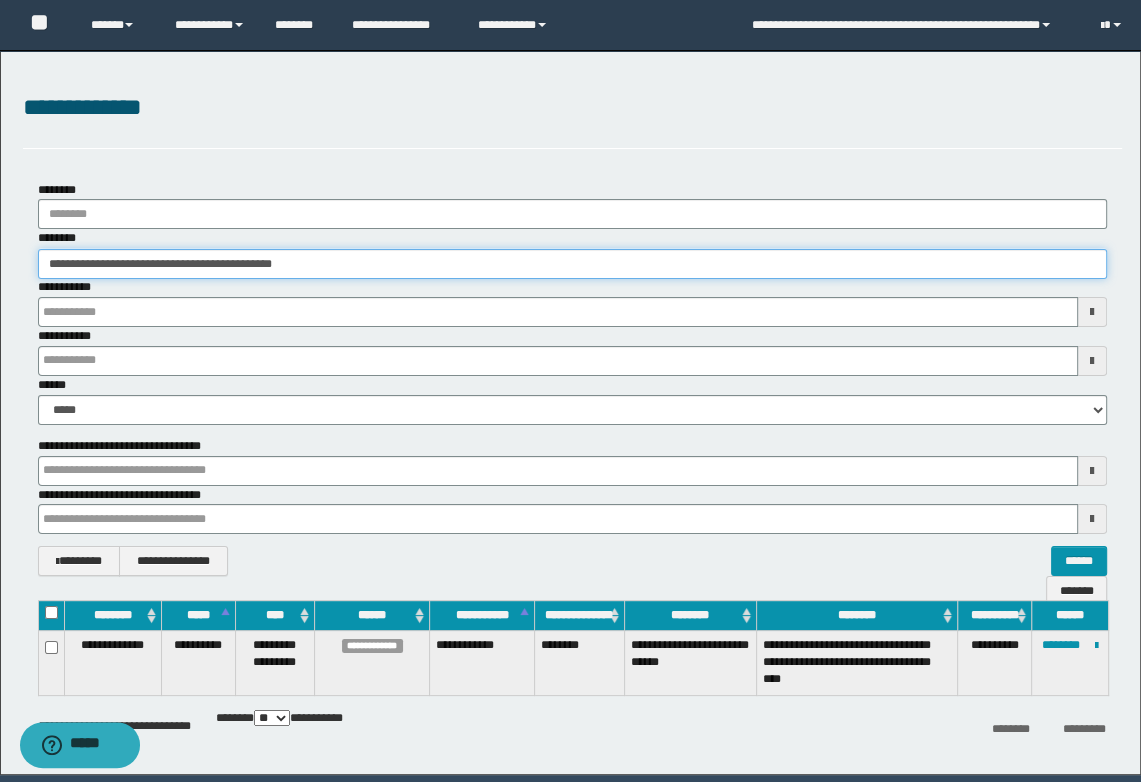 type 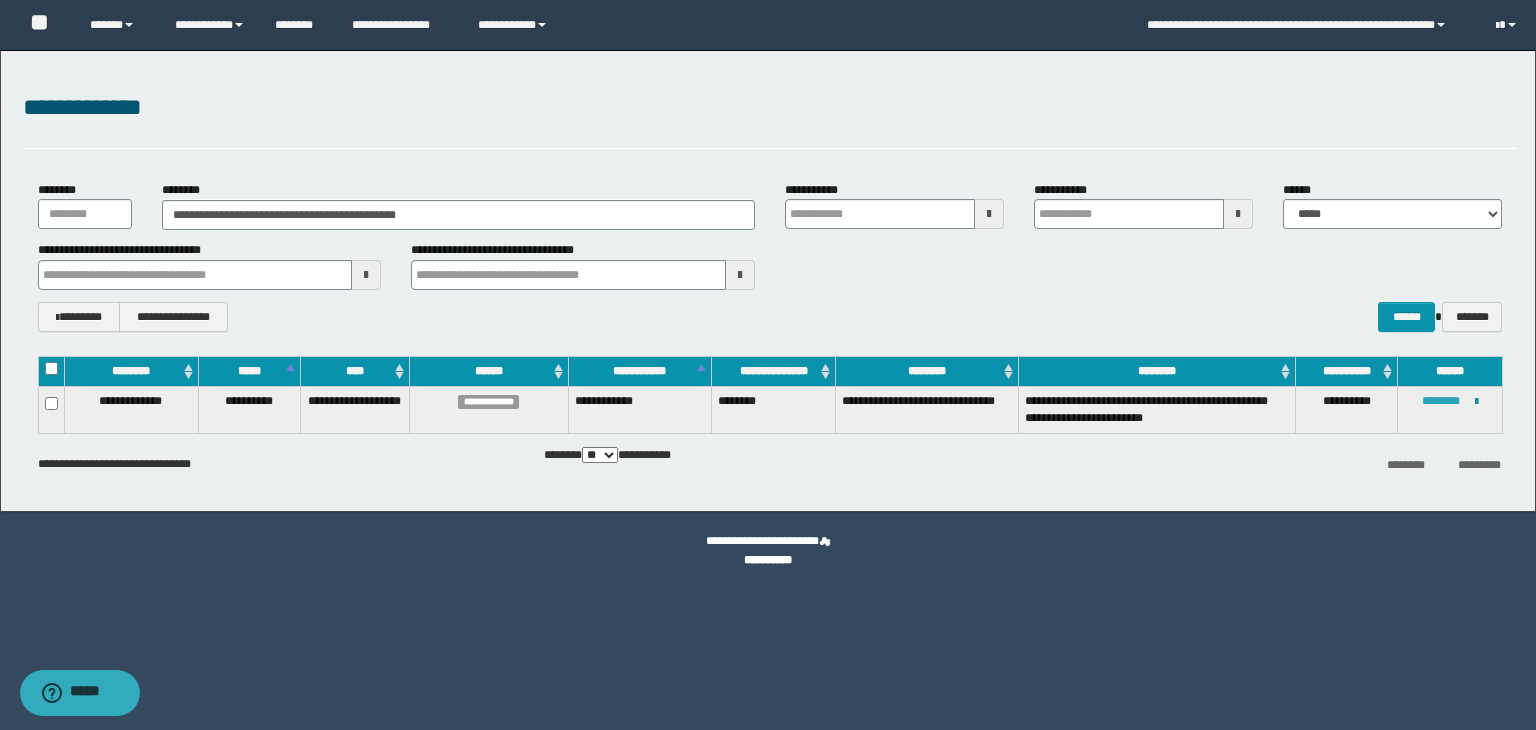 click on "********" at bounding box center (1441, 401) 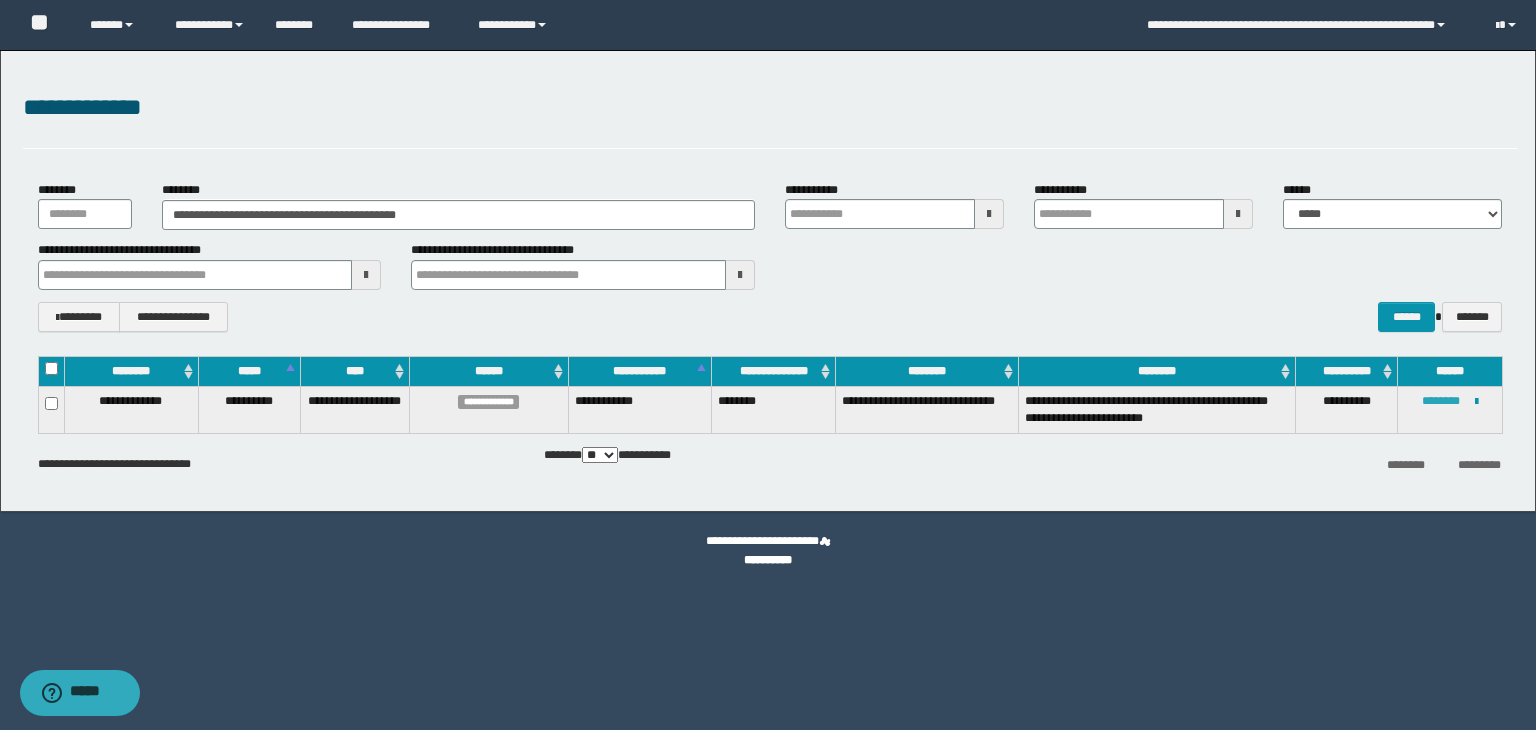 type 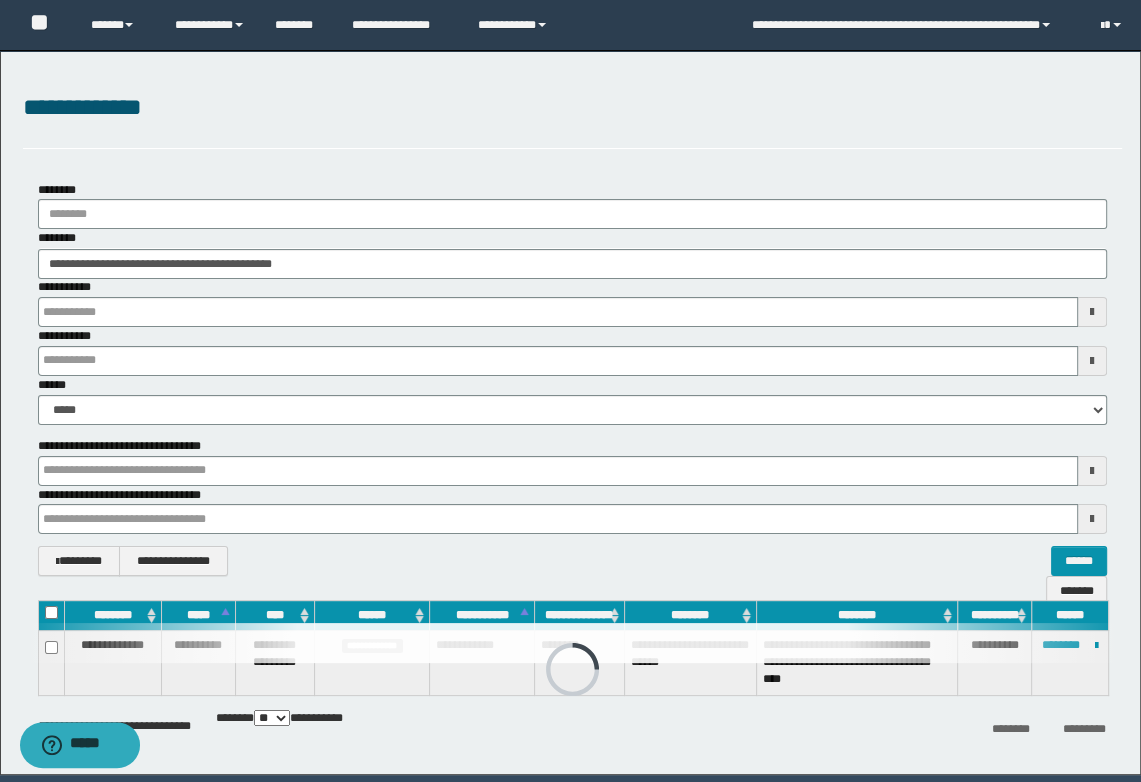 type 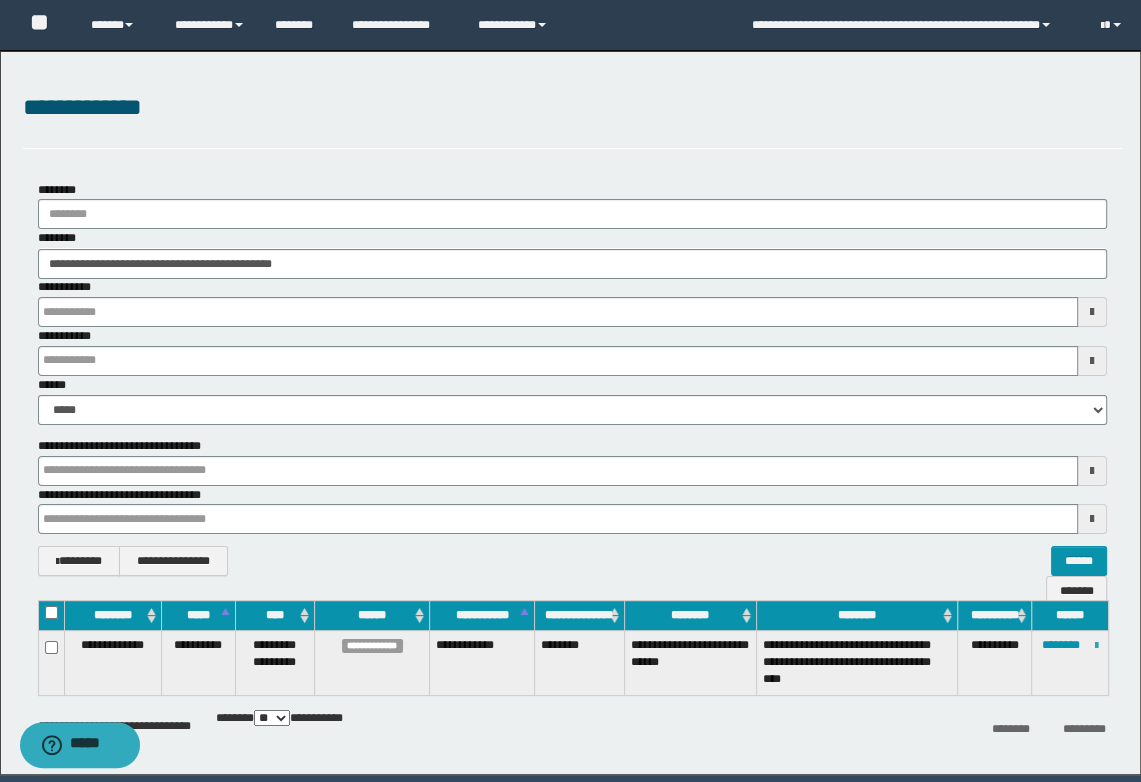 click at bounding box center [1096, 646] 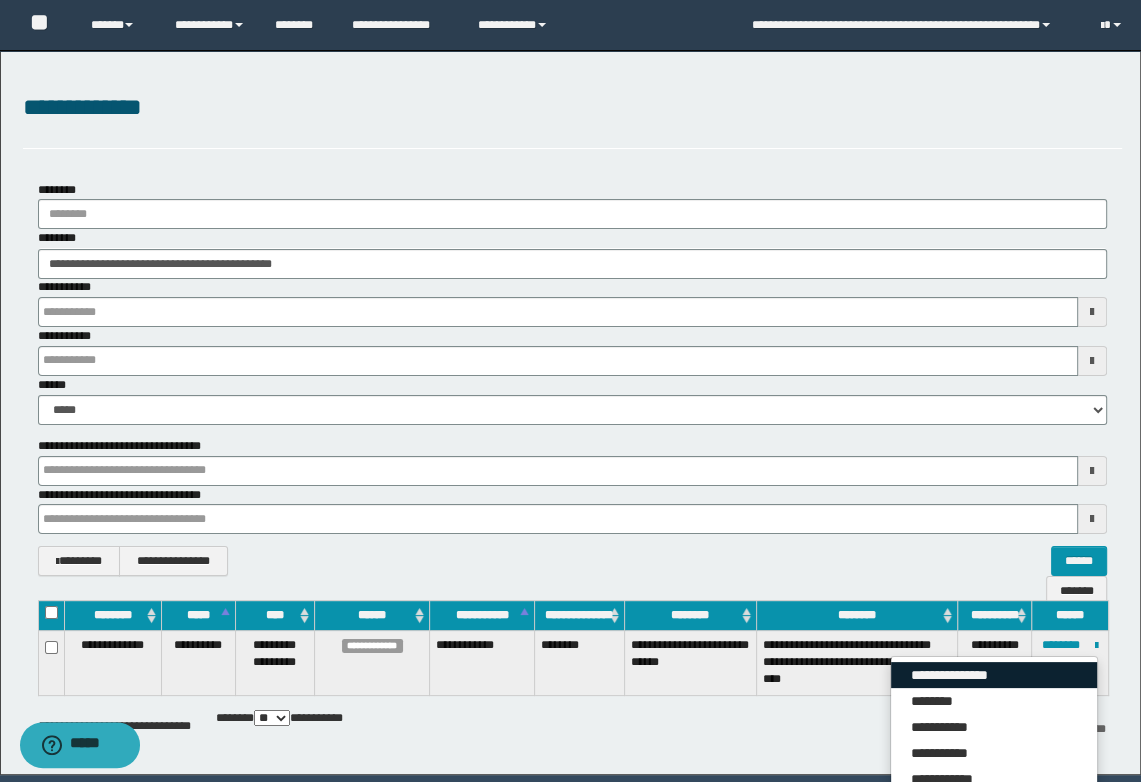 click on "**********" at bounding box center [994, 675] 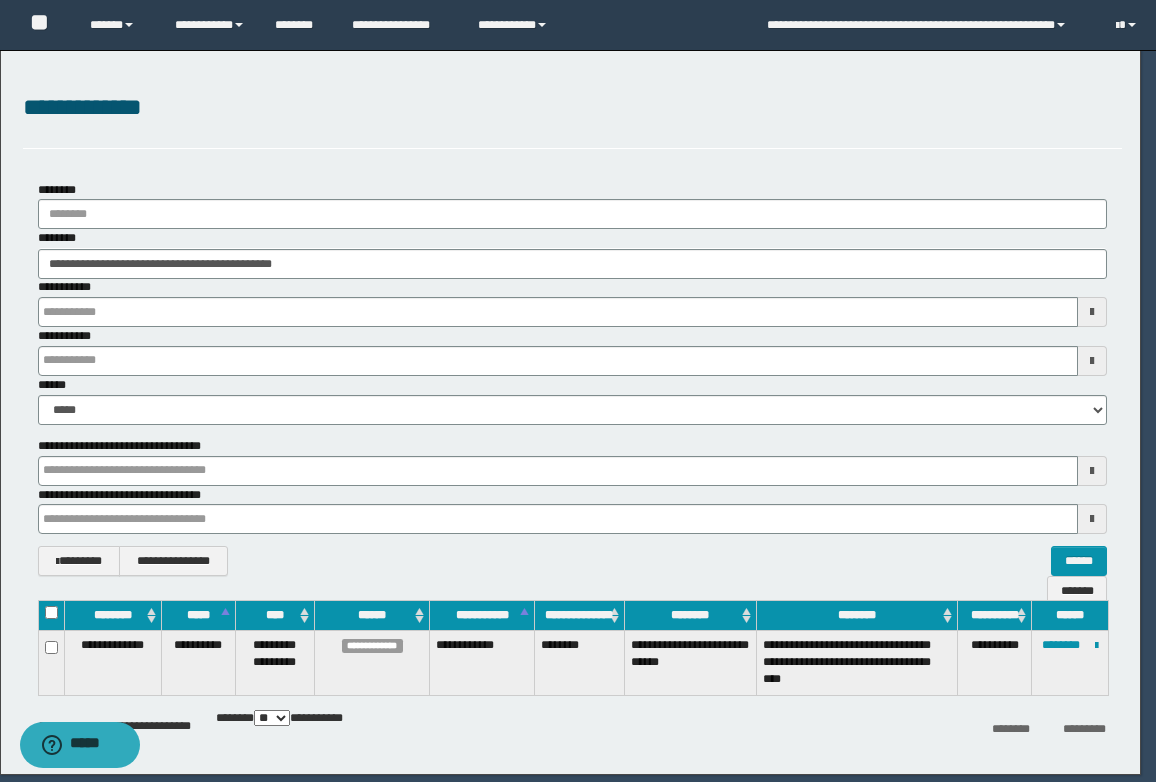 type 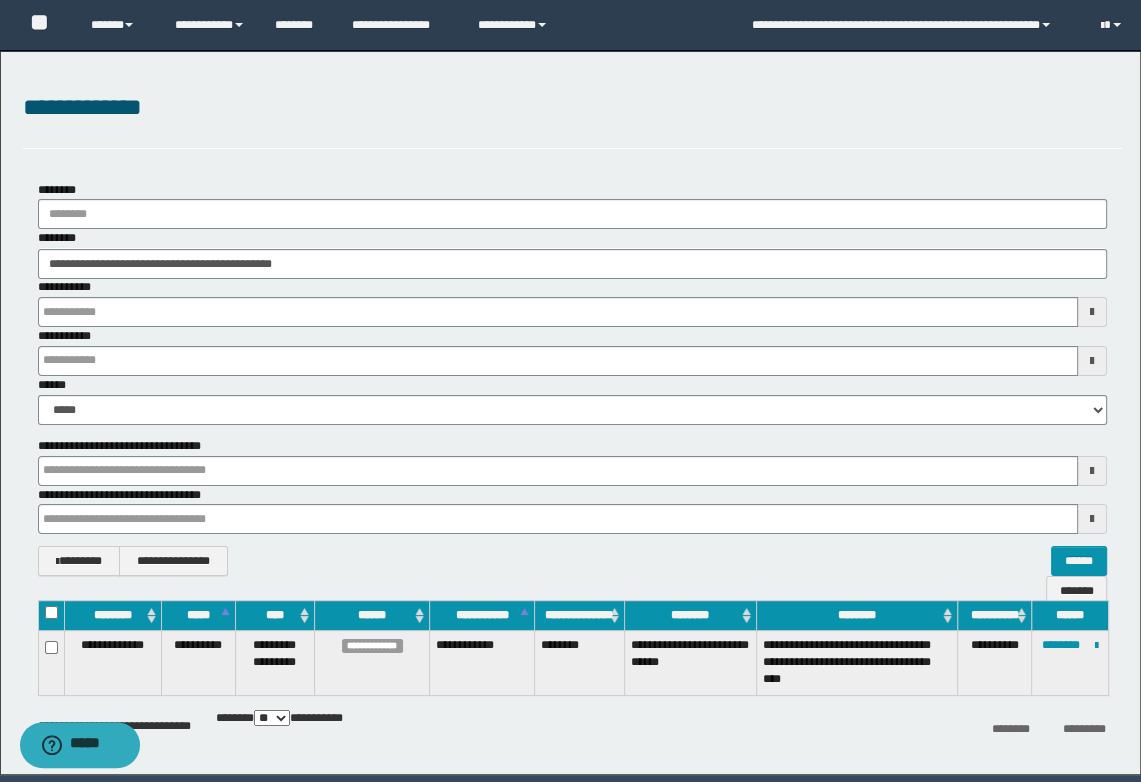 click at bounding box center [0, 0] 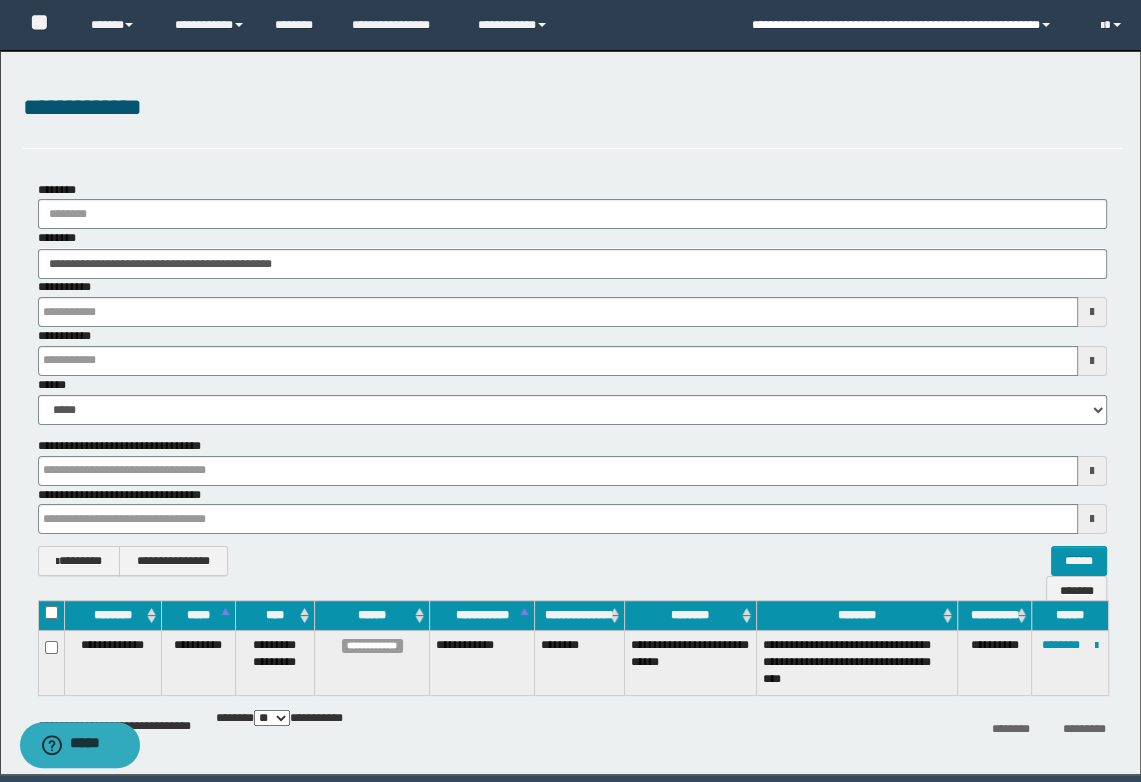 type 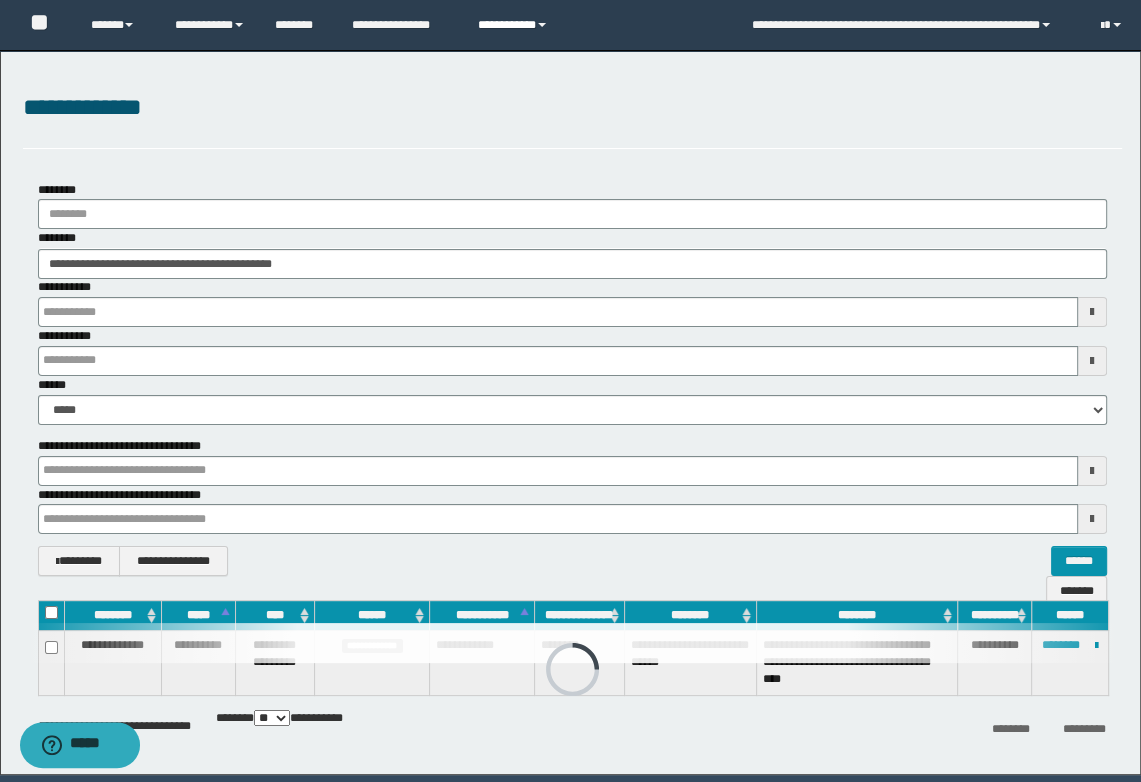 type 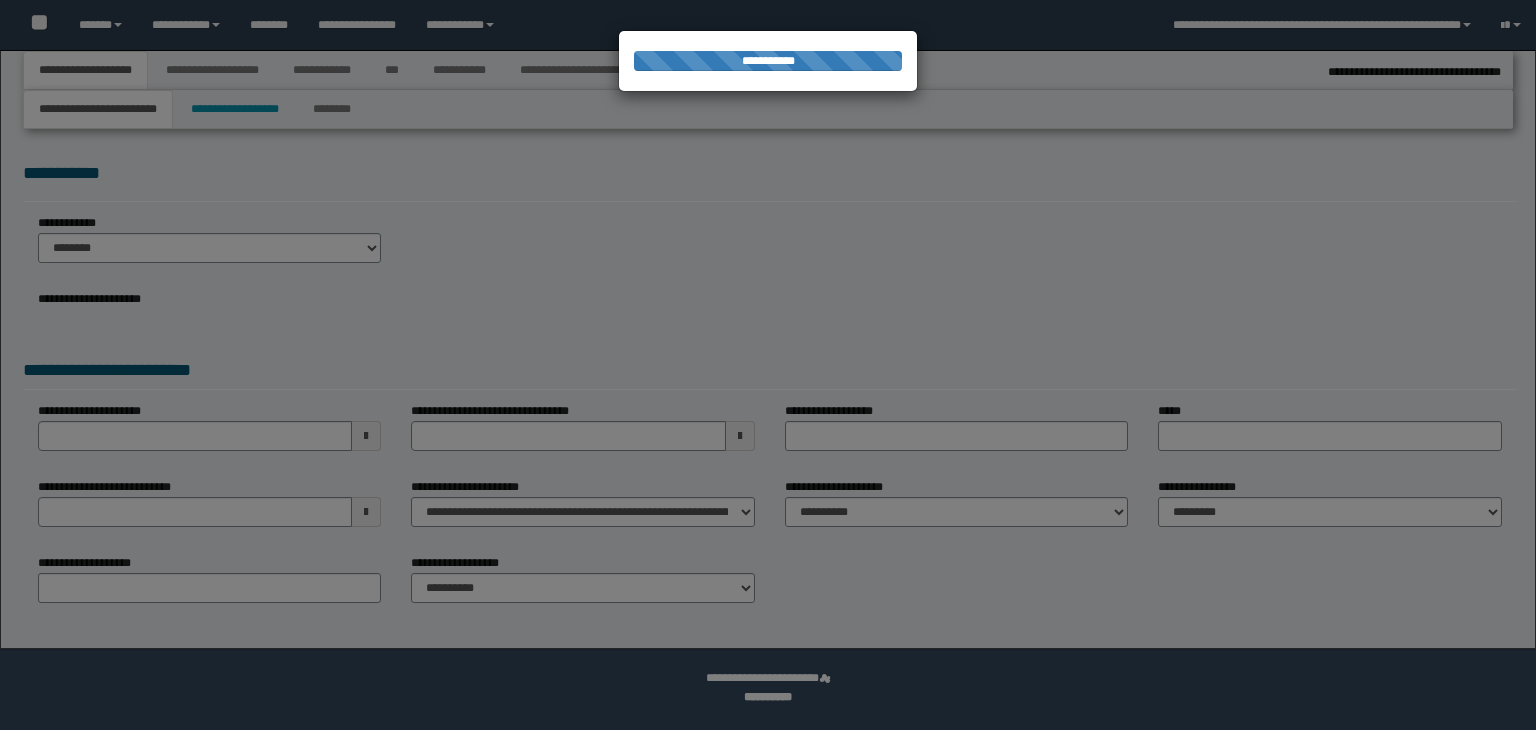 type on "**********" 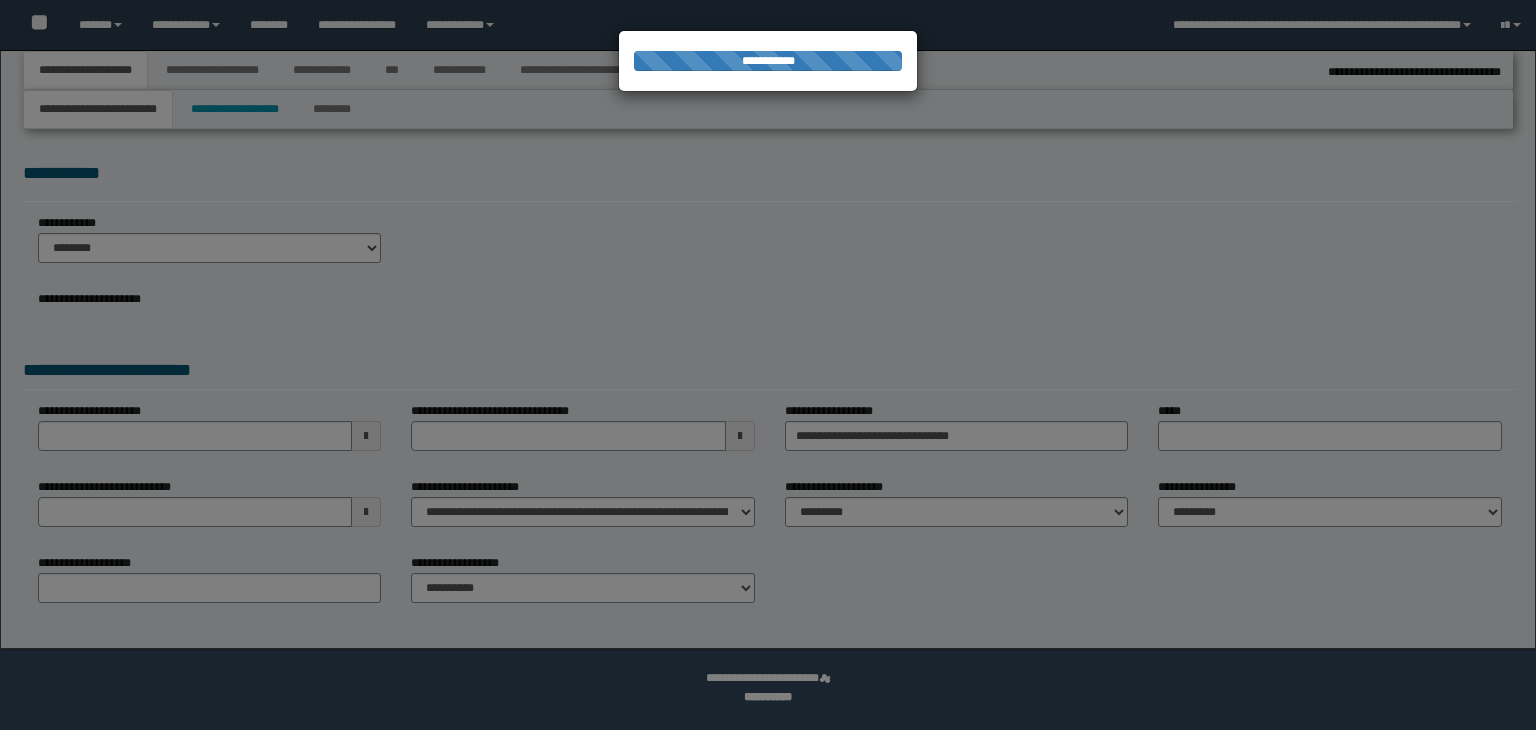 type on "**********" 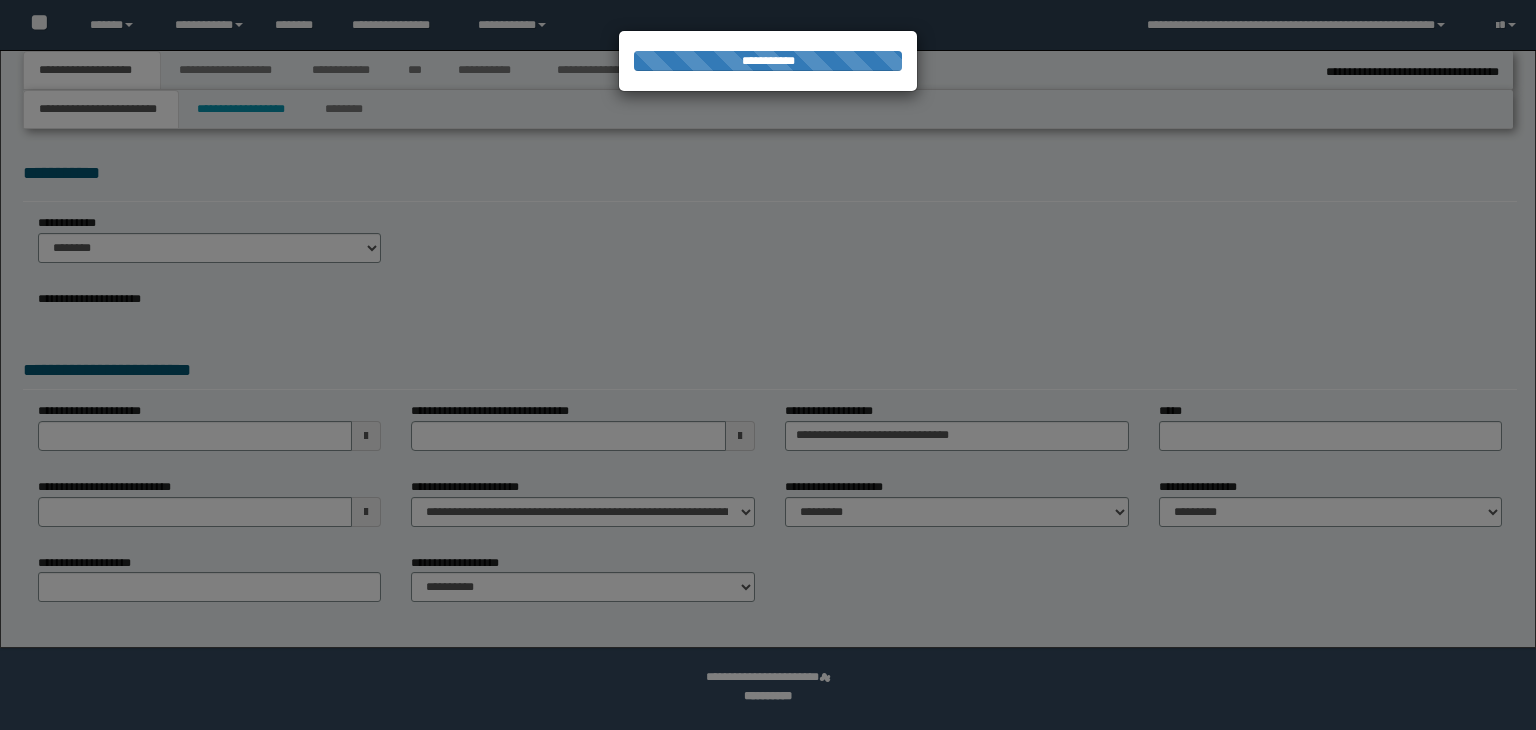 scroll, scrollTop: 0, scrollLeft: 0, axis: both 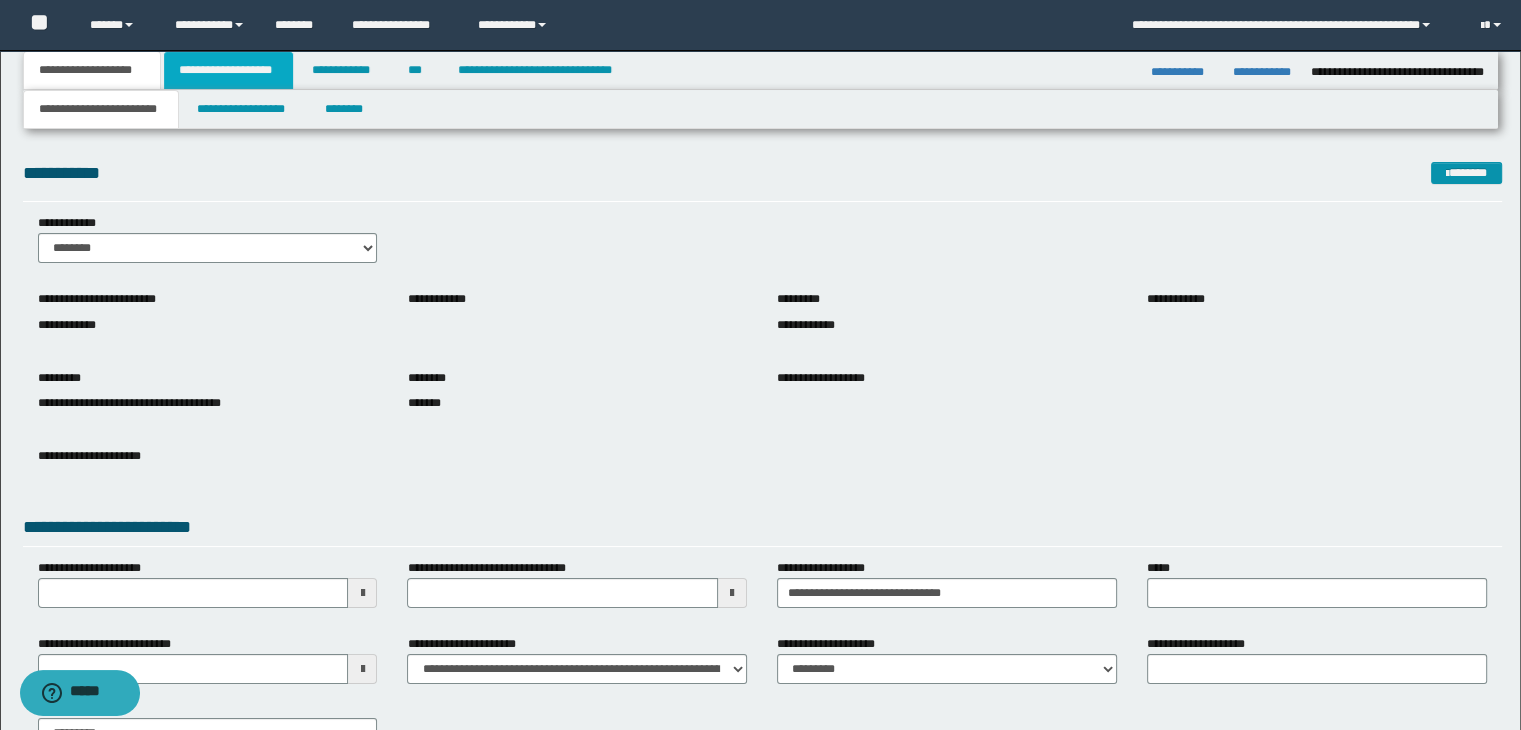 click on "**********" at bounding box center [228, 70] 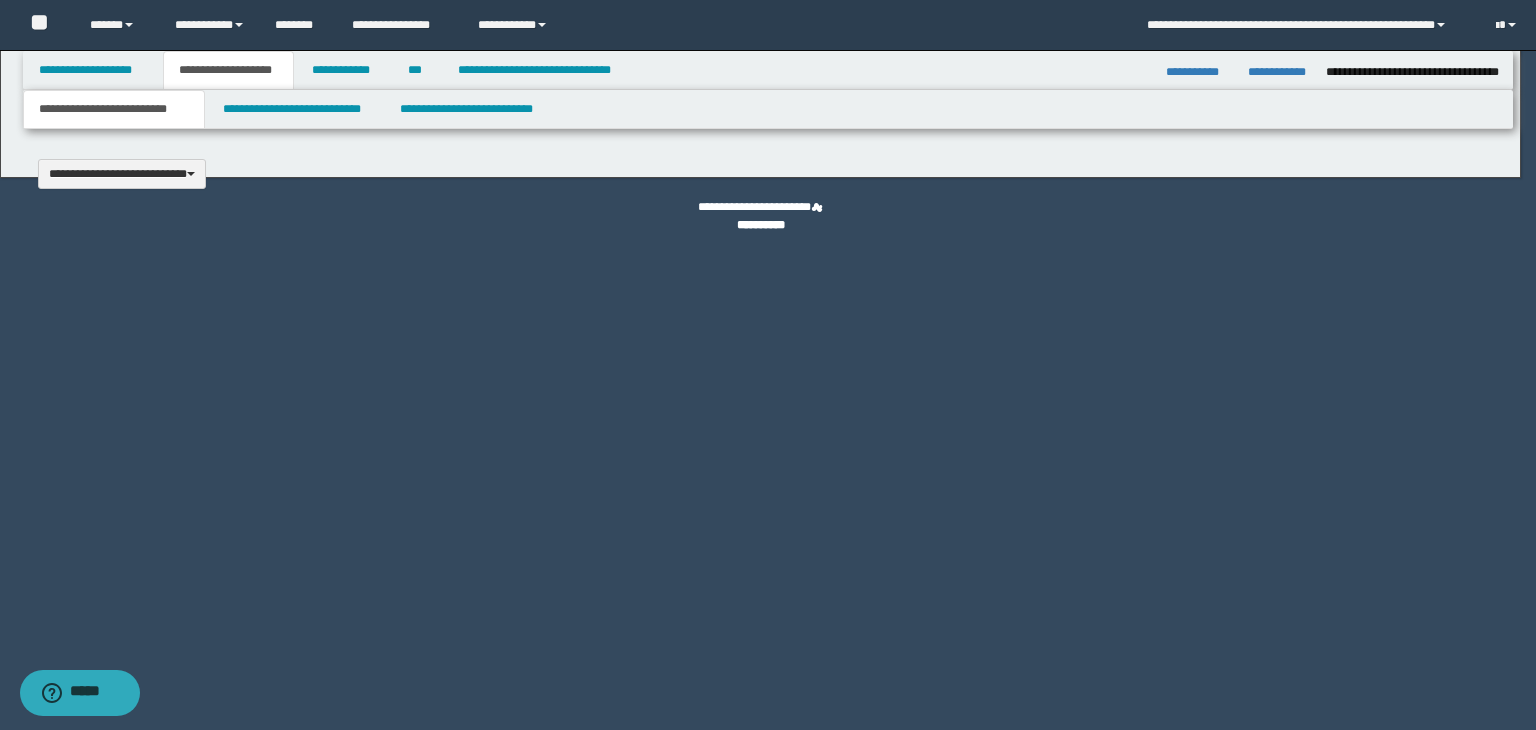 type 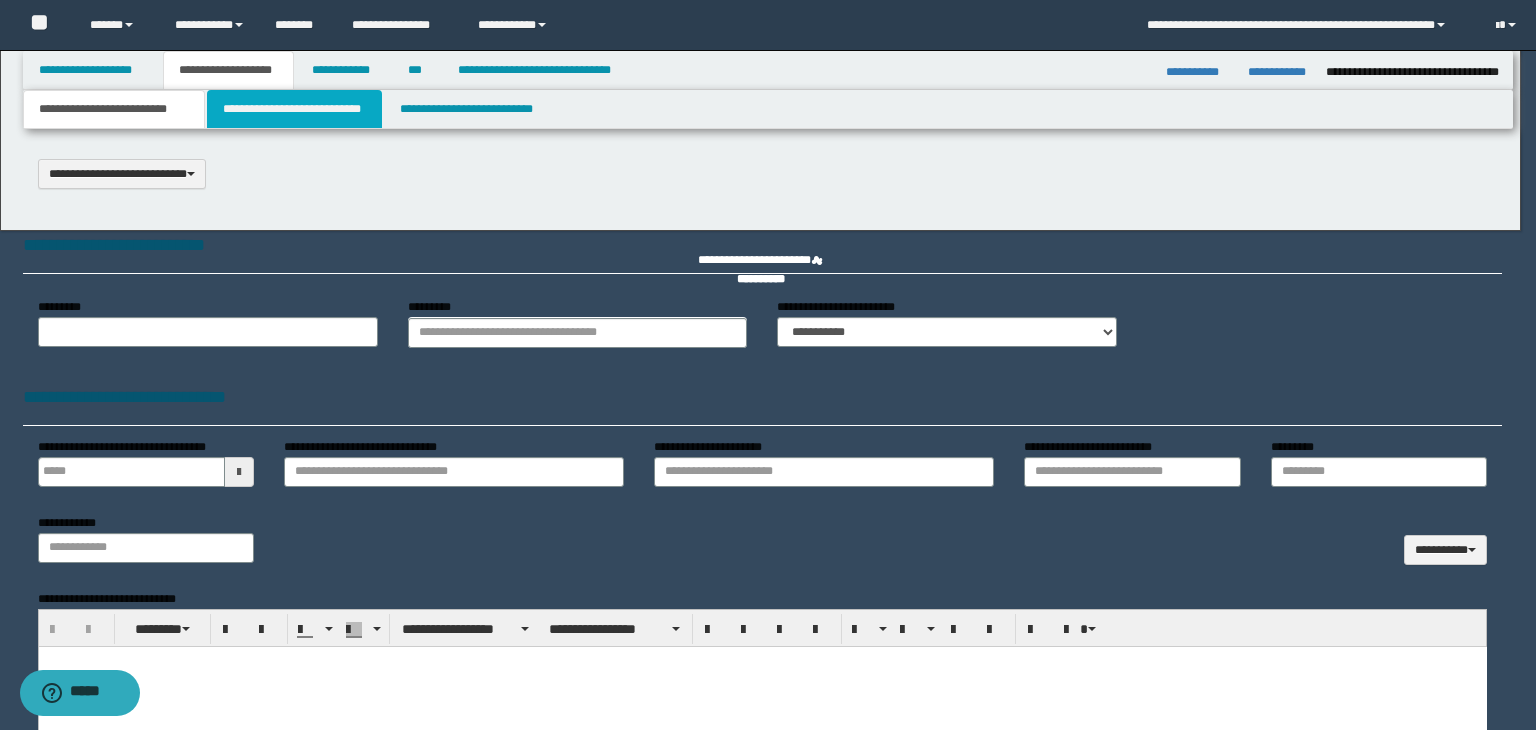 scroll, scrollTop: 0, scrollLeft: 0, axis: both 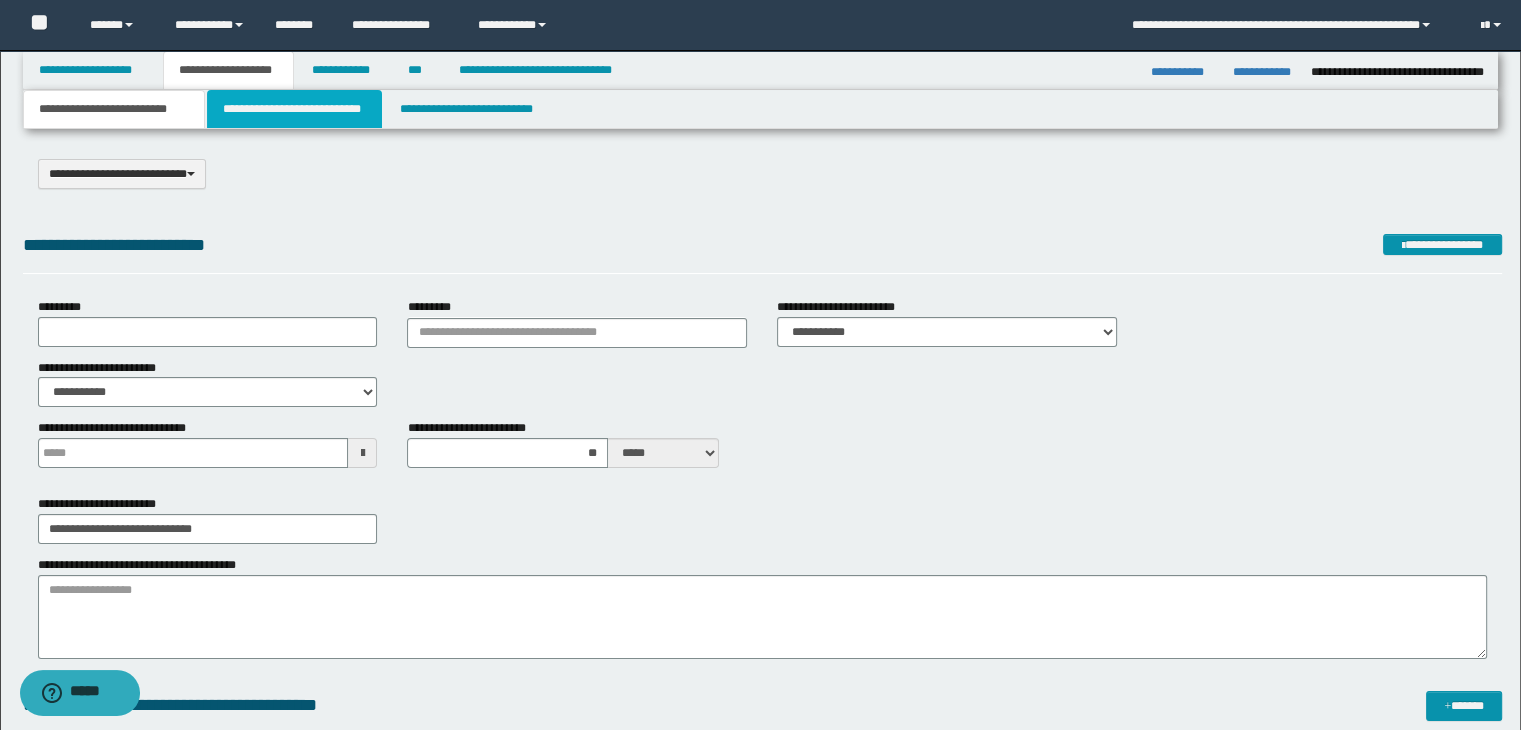 click on "**********" at bounding box center (294, 109) 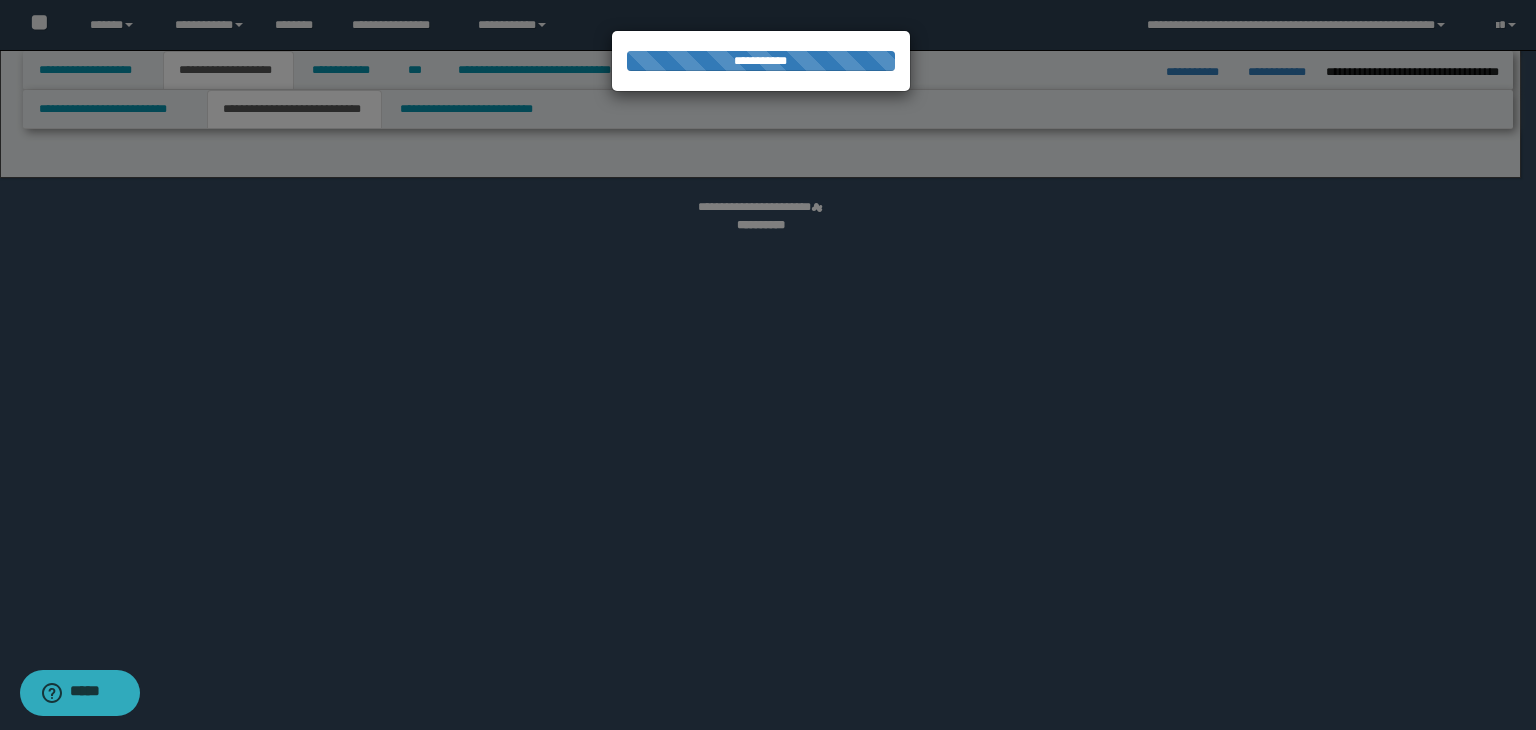 select on "*" 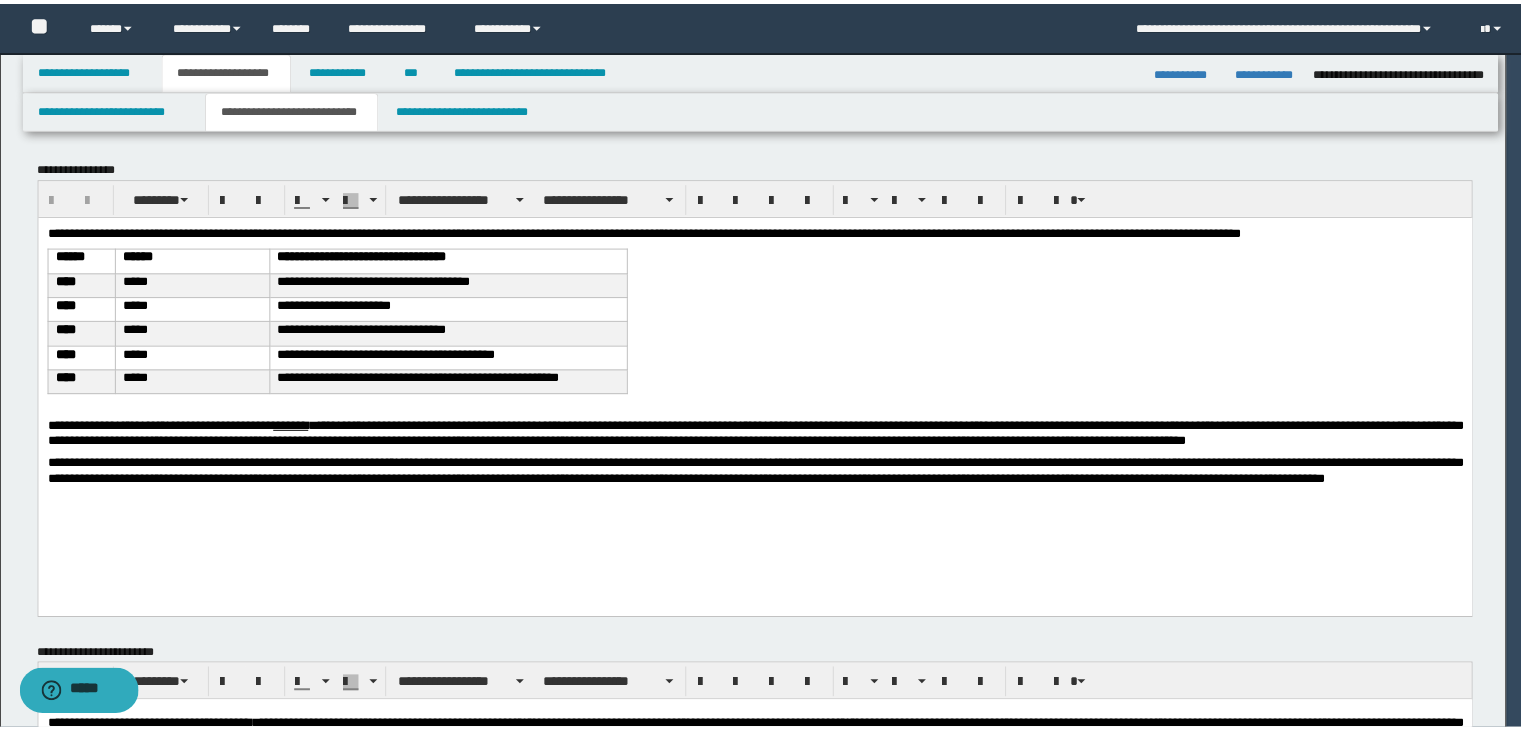 scroll, scrollTop: 0, scrollLeft: 0, axis: both 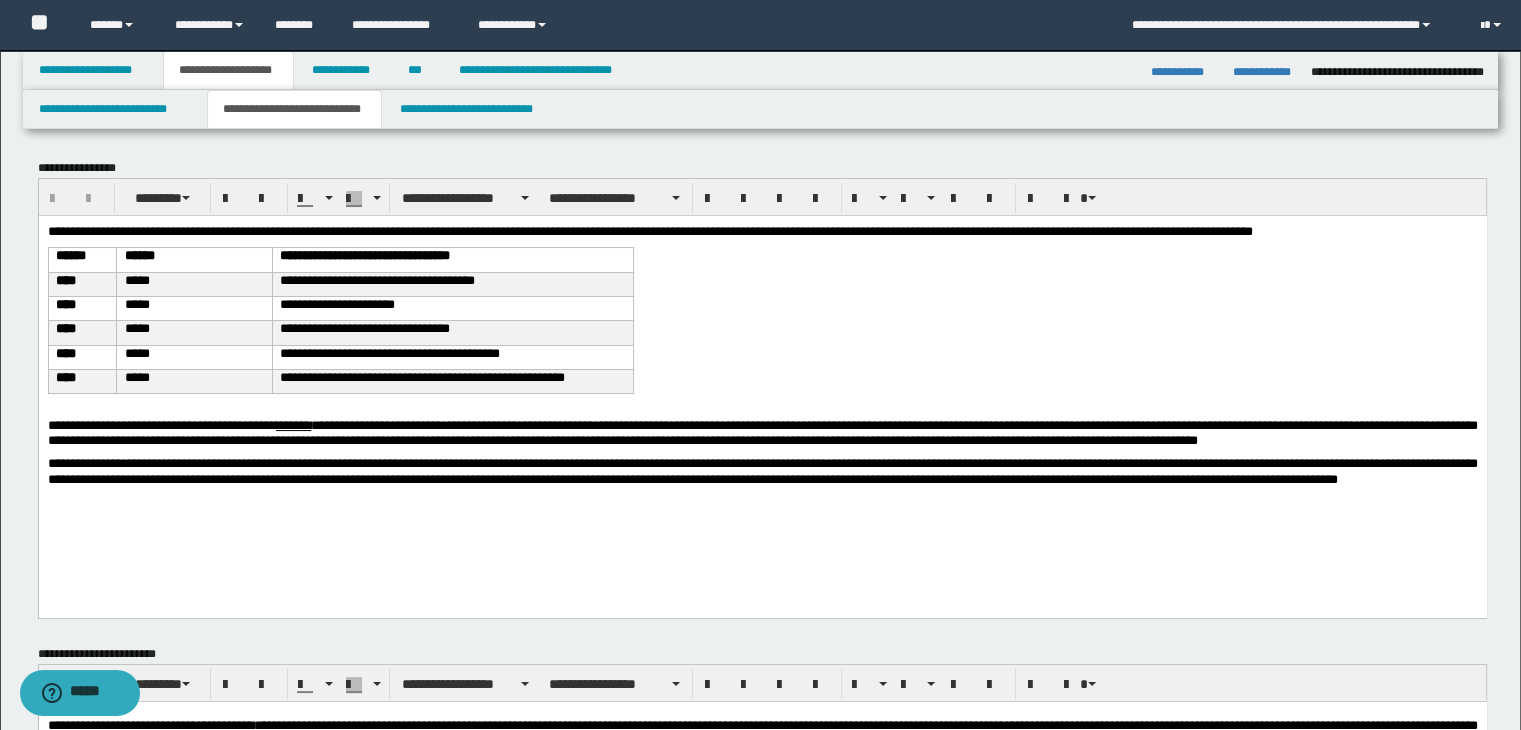 drag, startPoint x: 624, startPoint y: 544, endPoint x: 615, endPoint y: 522, distance: 23.769728 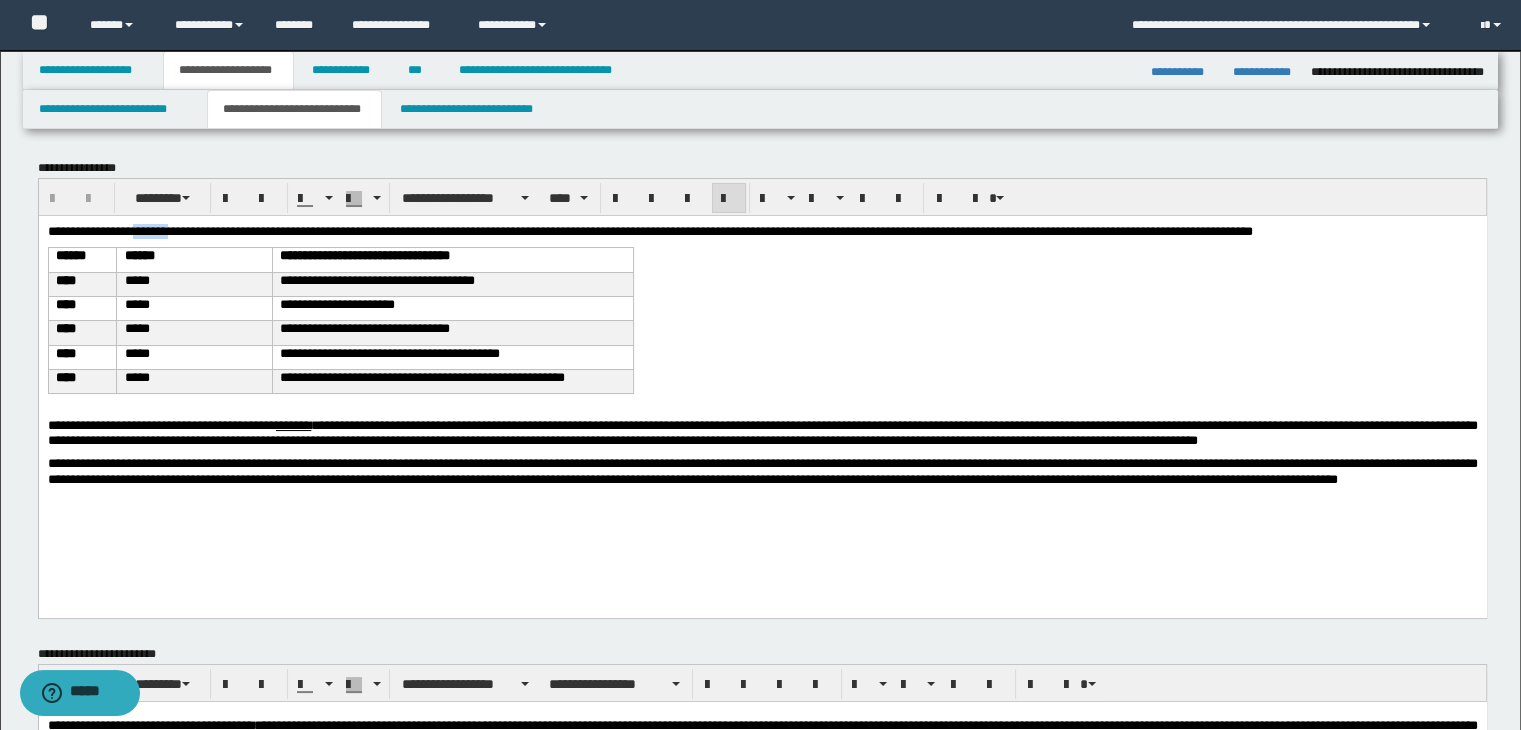 type 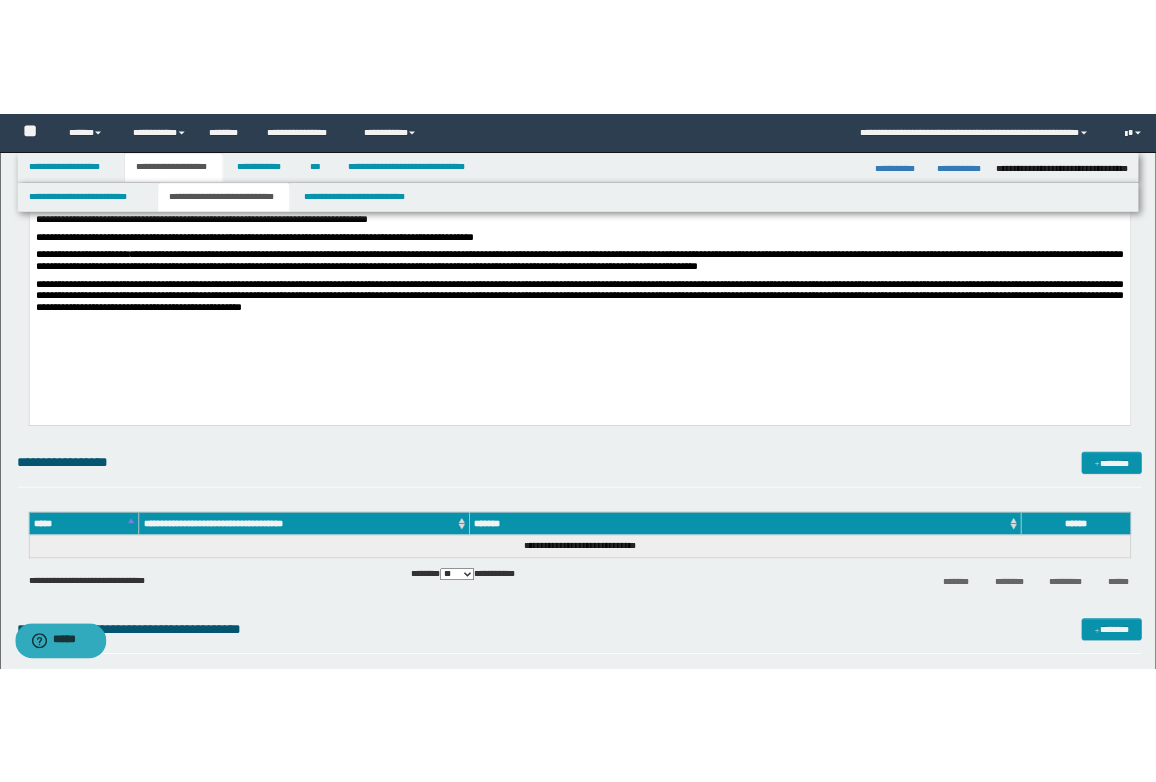scroll, scrollTop: 1400, scrollLeft: 0, axis: vertical 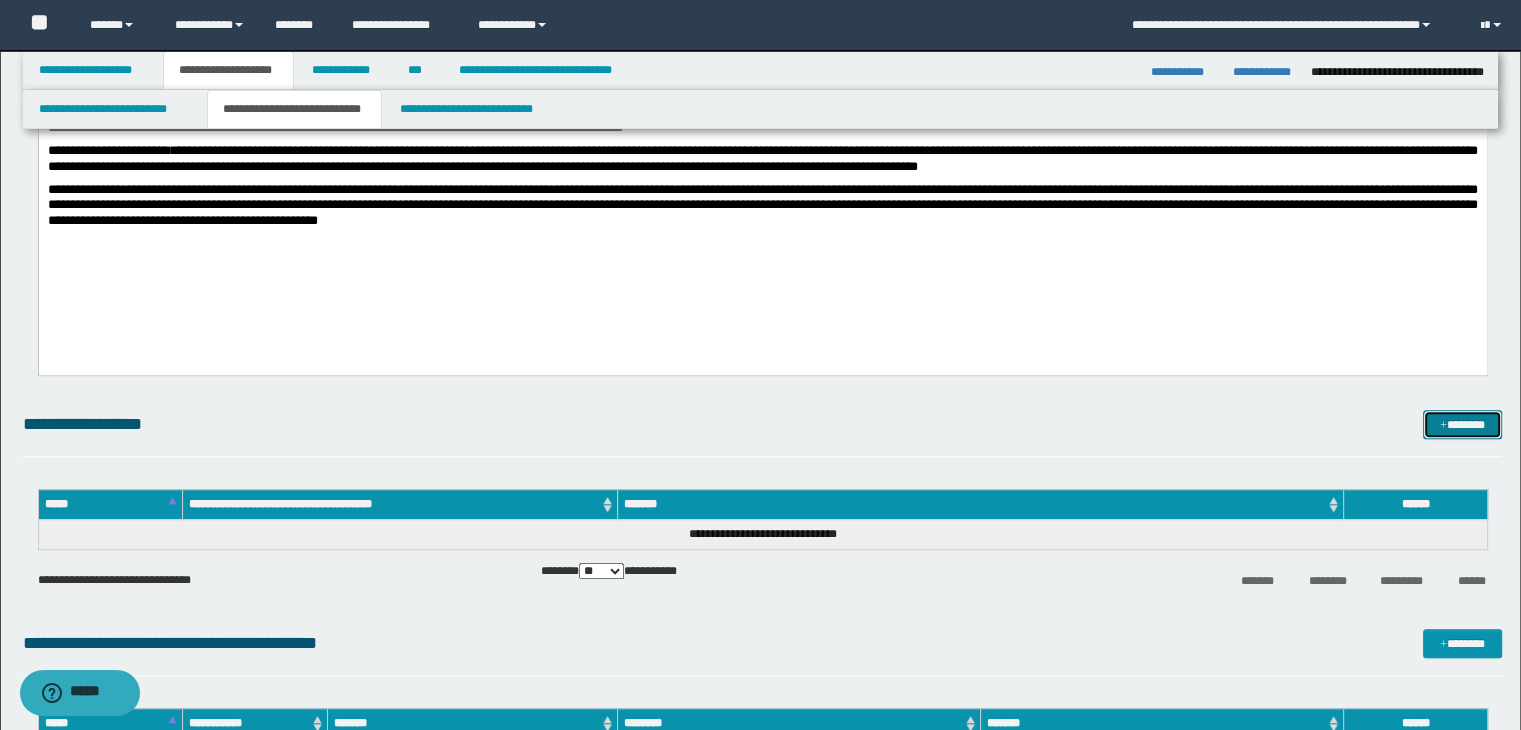 click on "*******" at bounding box center [1462, 425] 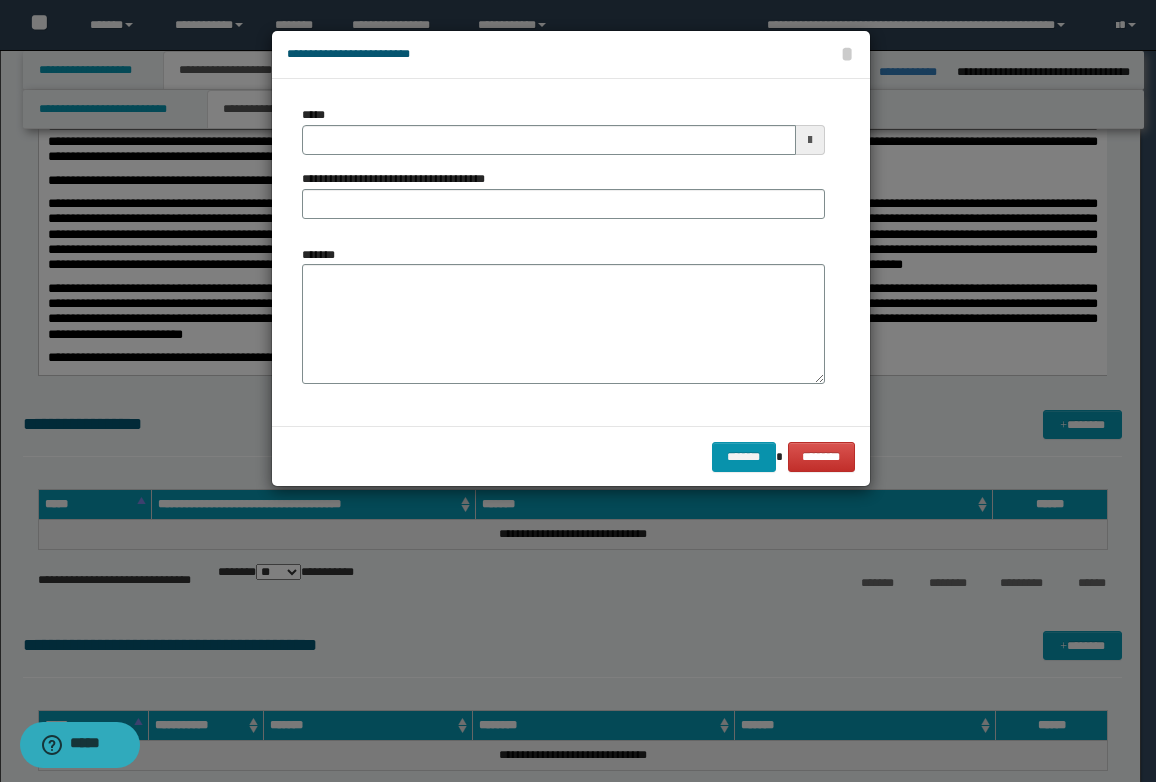 click on "**********" at bounding box center (571, 252) 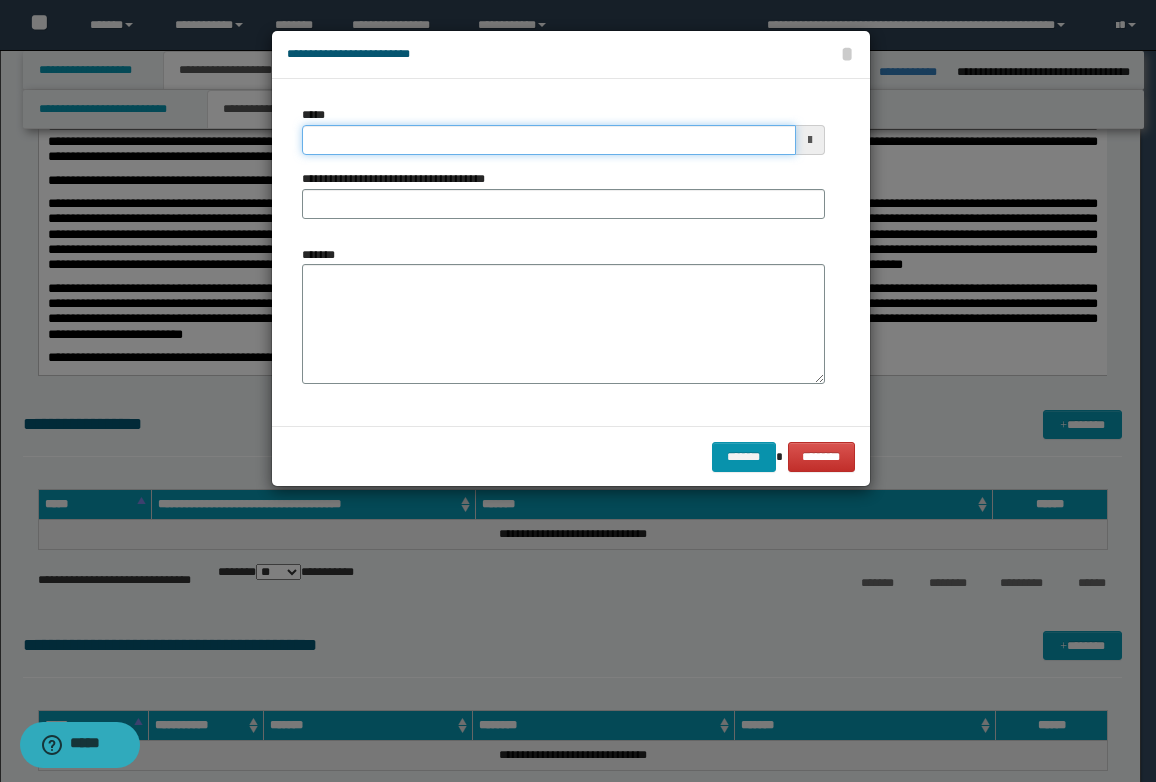 click on "*****" at bounding box center [549, 140] 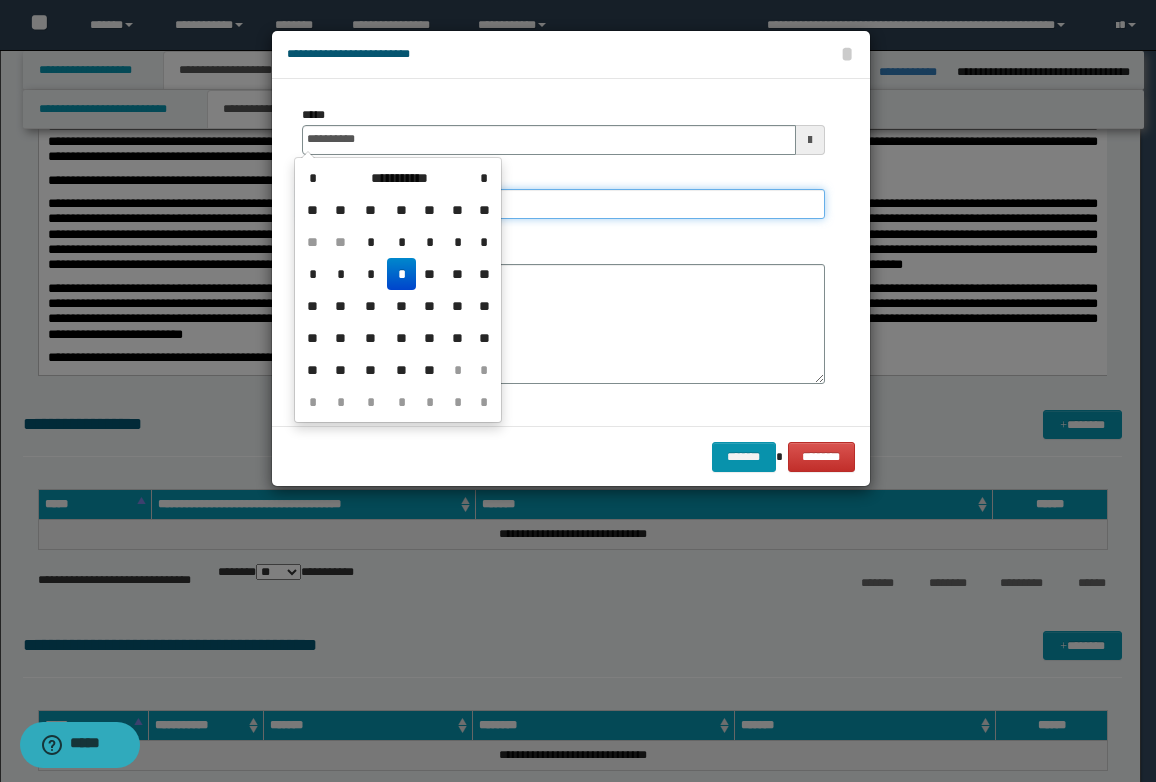 type on "**********" 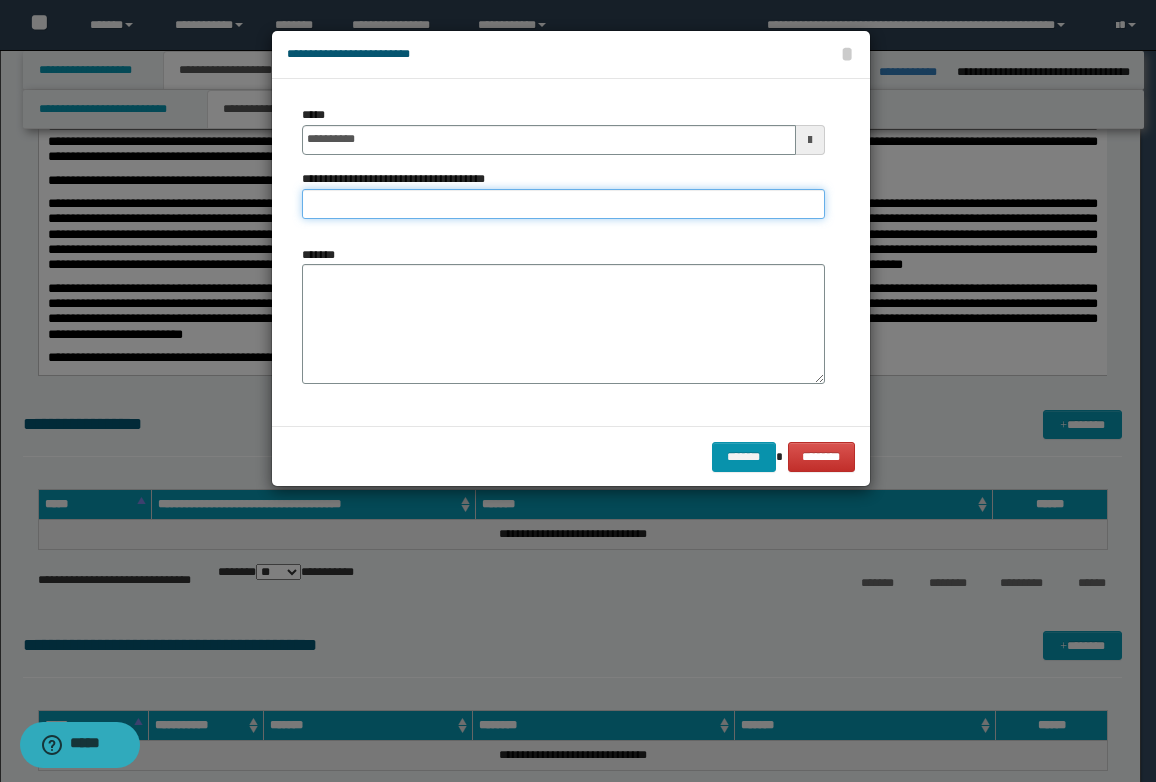 type on "**********" 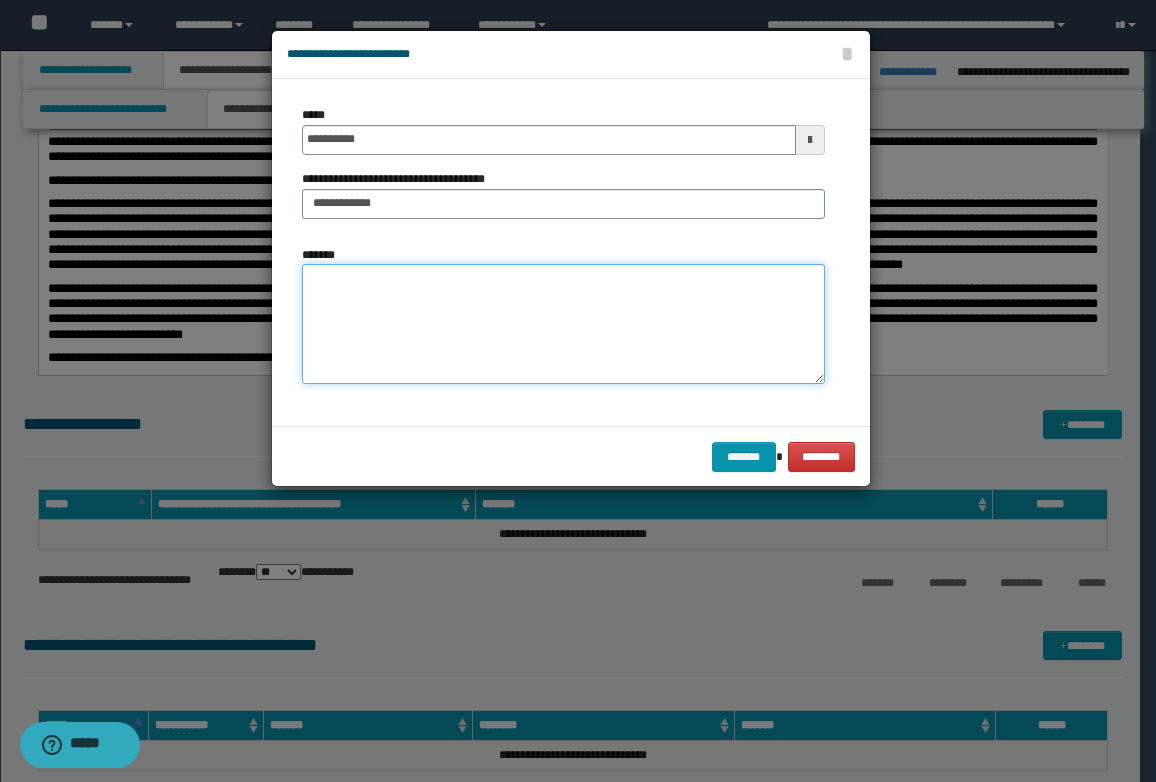 click on "*******" at bounding box center [563, 324] 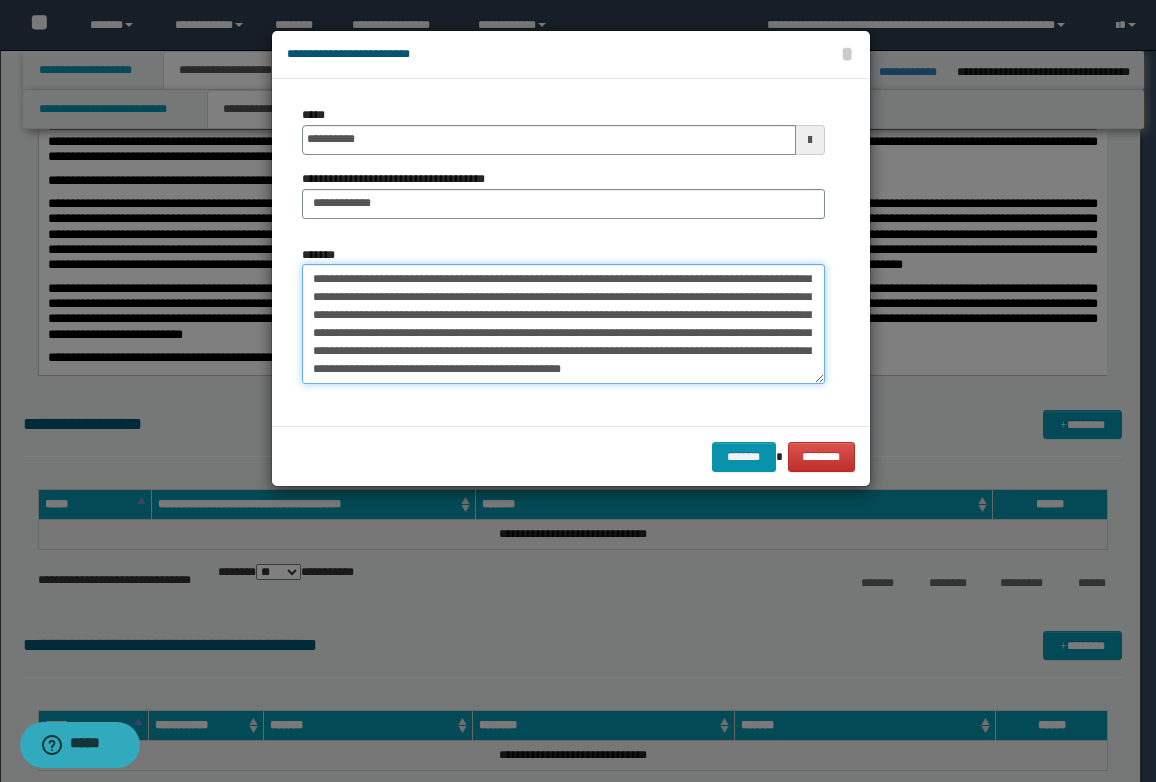 scroll, scrollTop: 108, scrollLeft: 0, axis: vertical 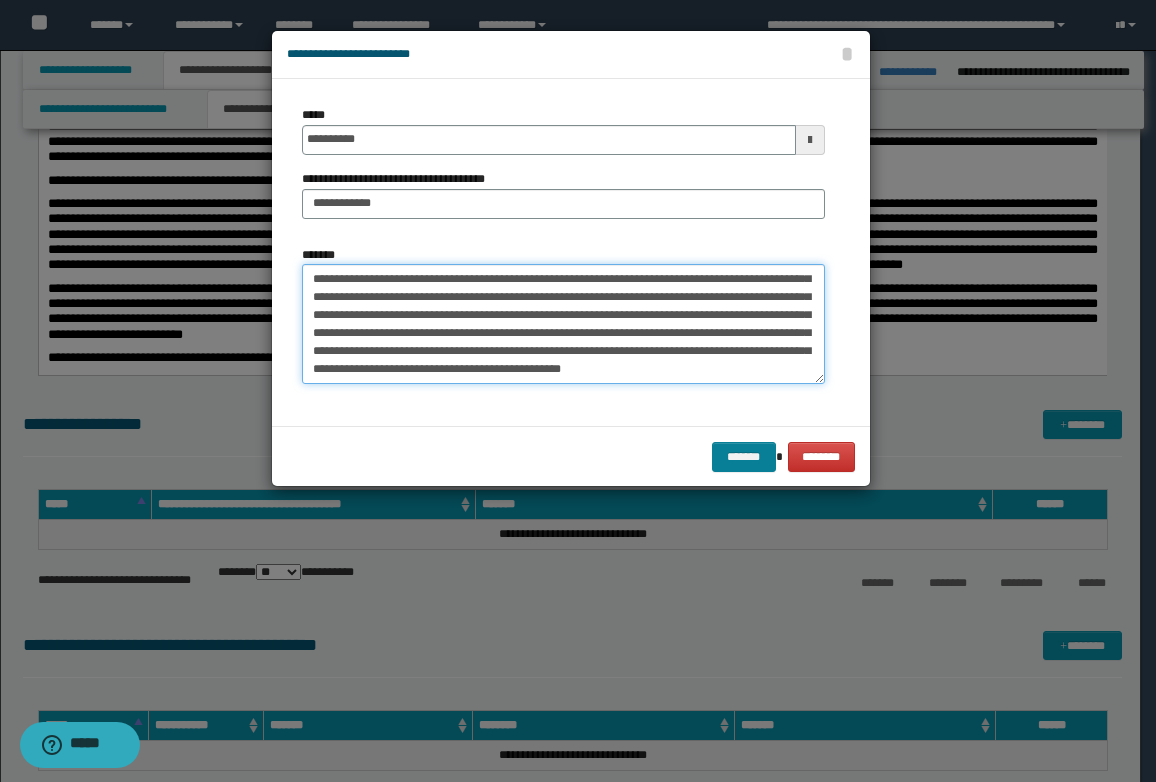 type on "**********" 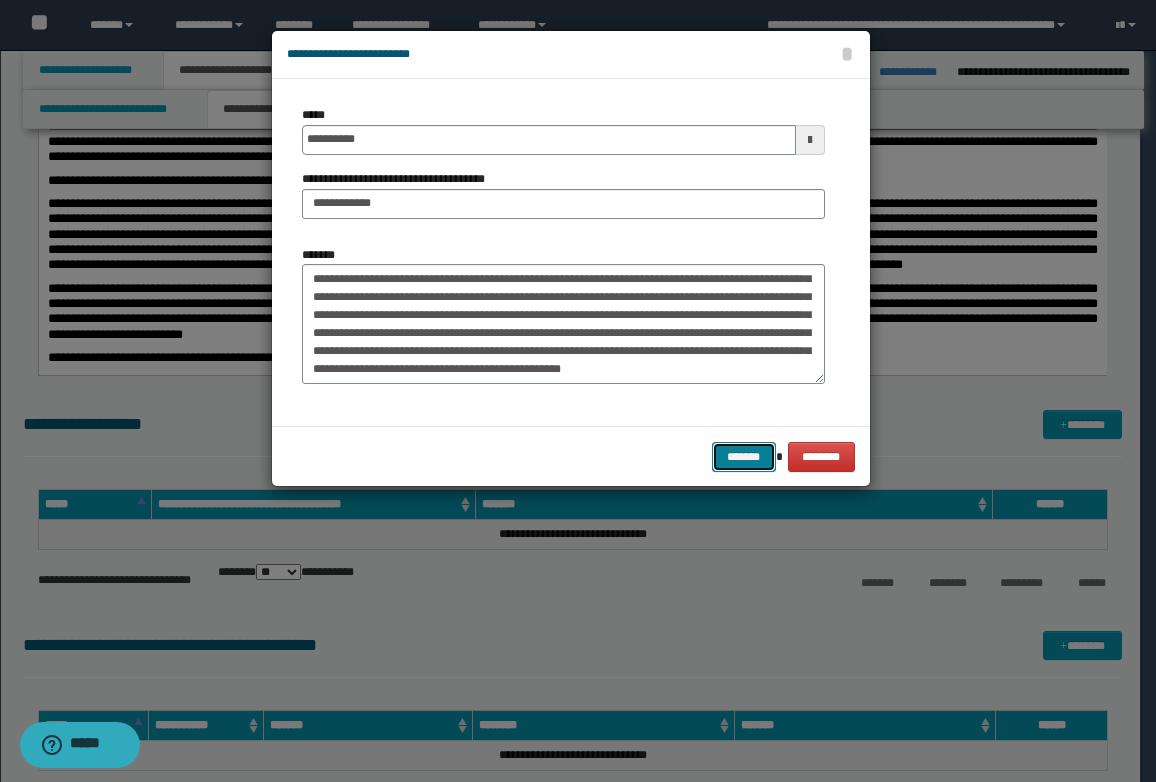 click on "*******" at bounding box center [744, 457] 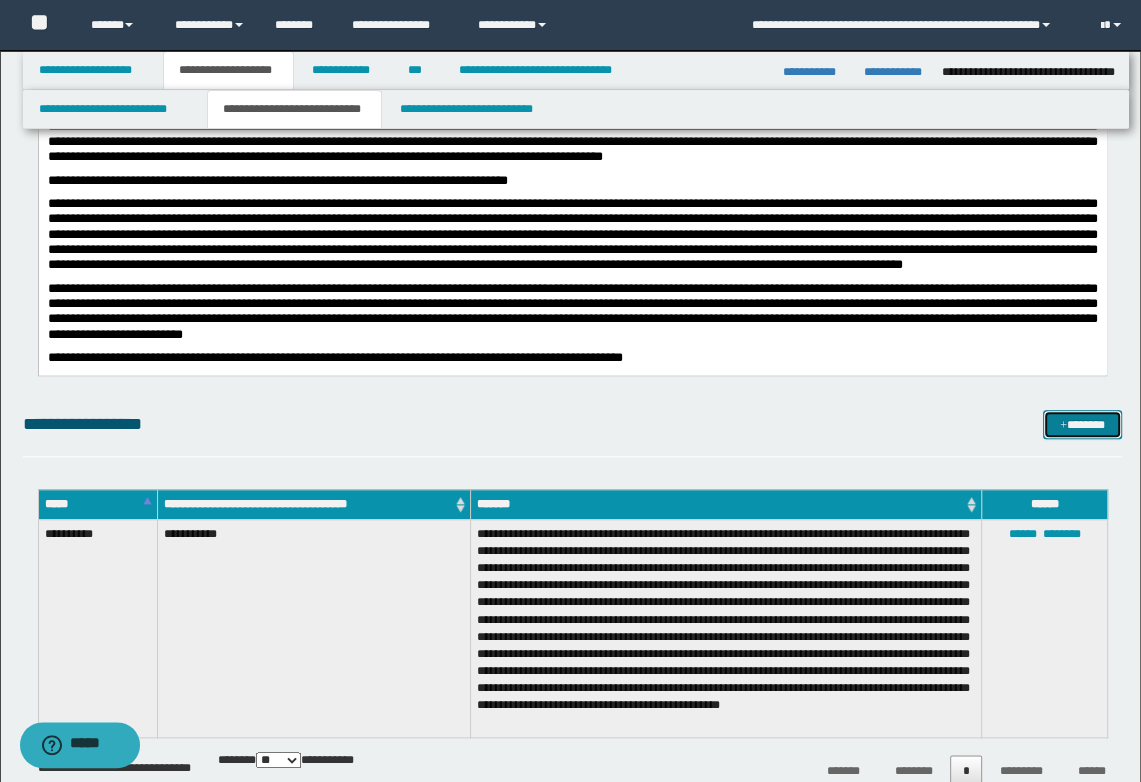 click on "*******" at bounding box center [1082, 425] 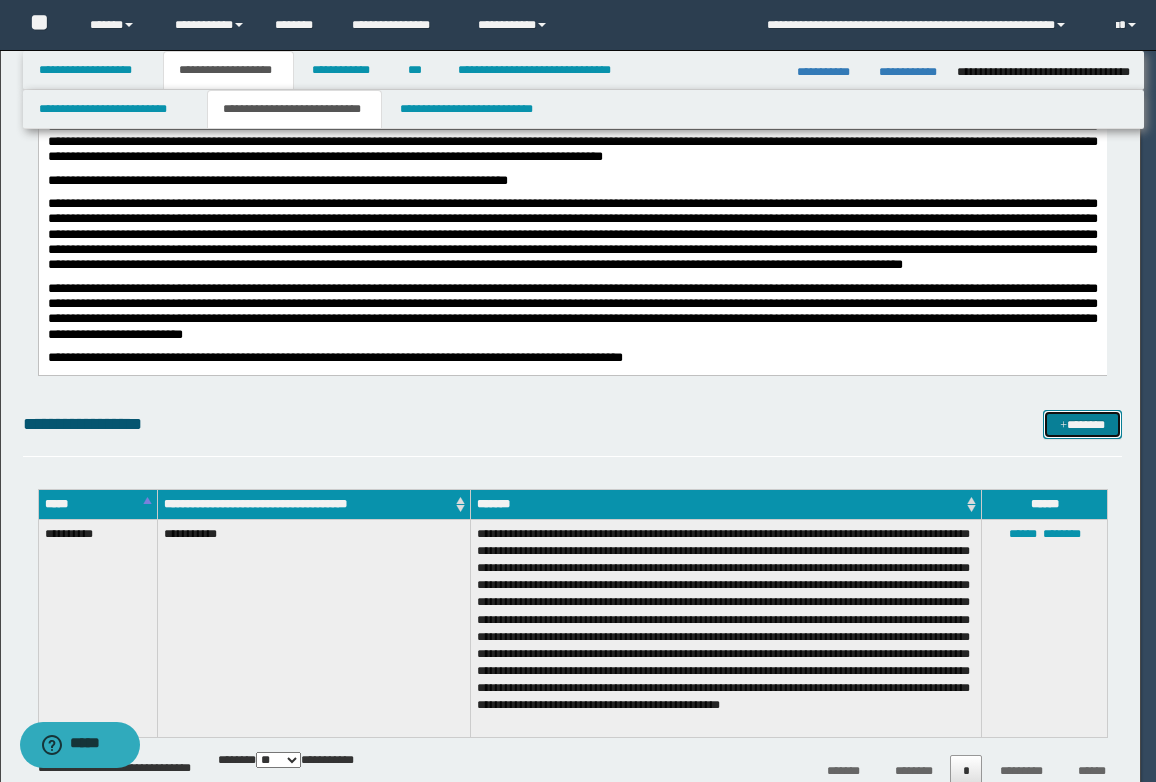 scroll, scrollTop: 0, scrollLeft: 0, axis: both 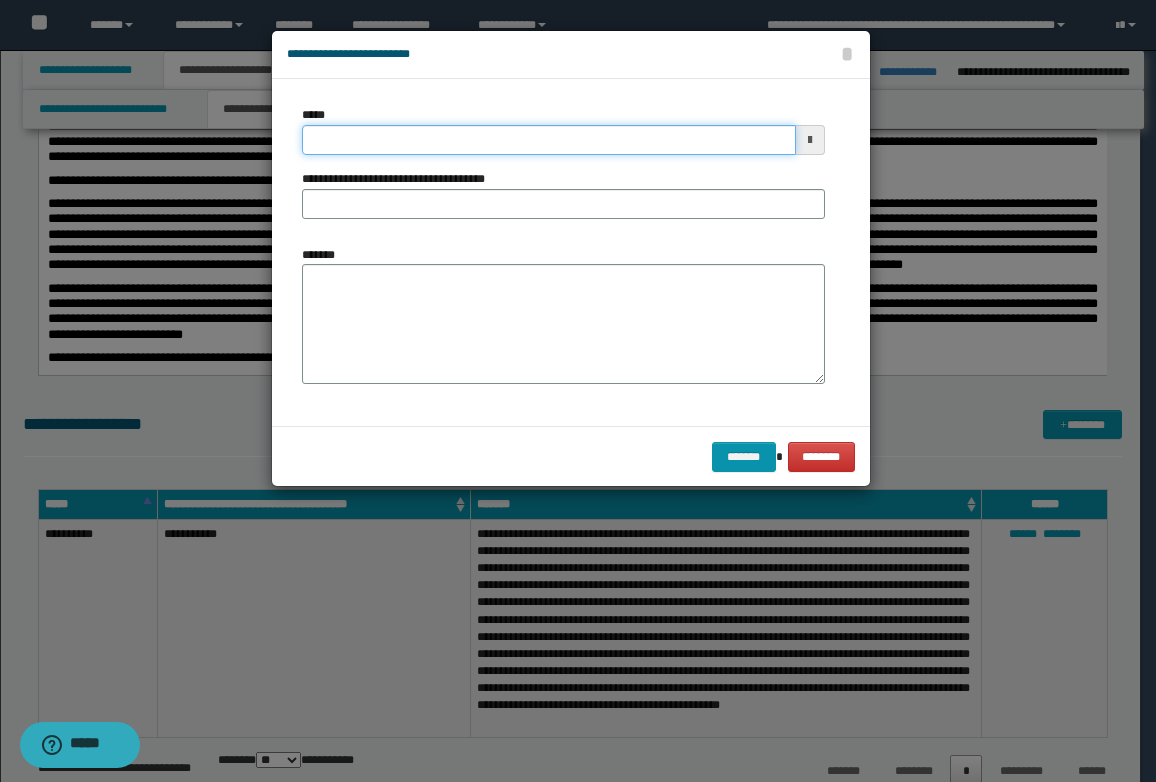 click on "*****" at bounding box center [549, 140] 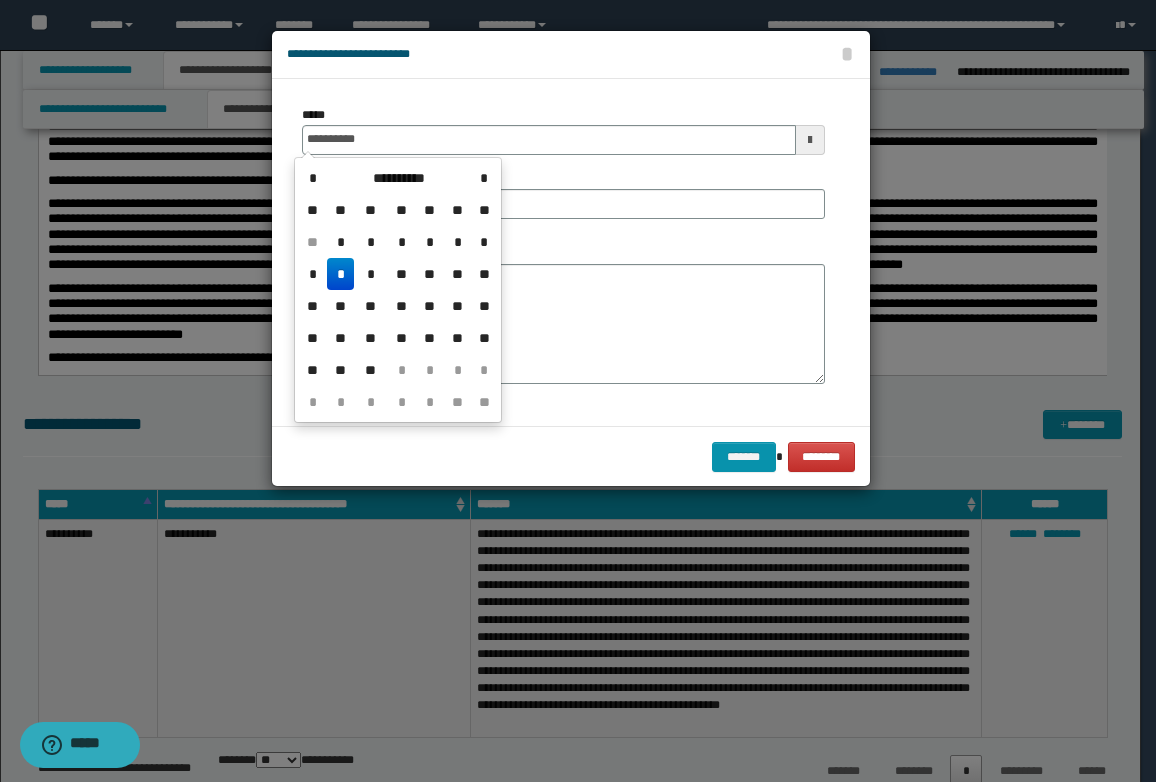click on "*" at bounding box center (341, 274) 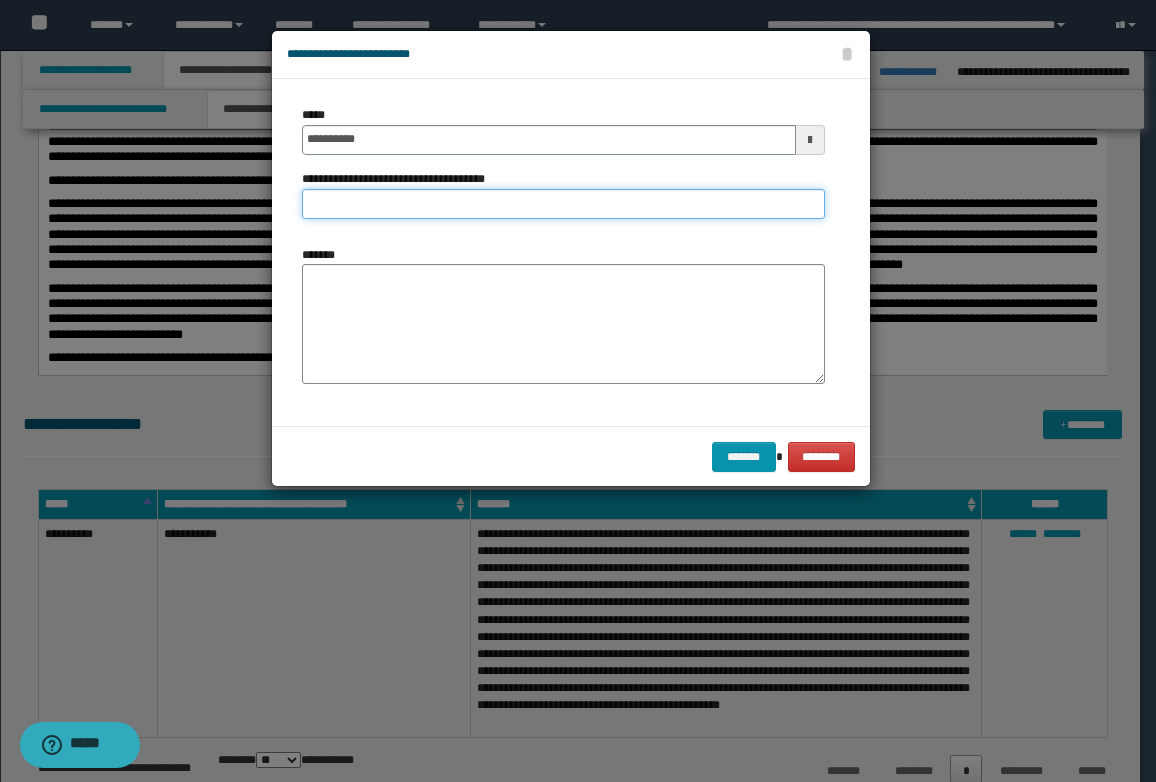 click on "**********" at bounding box center (563, 204) 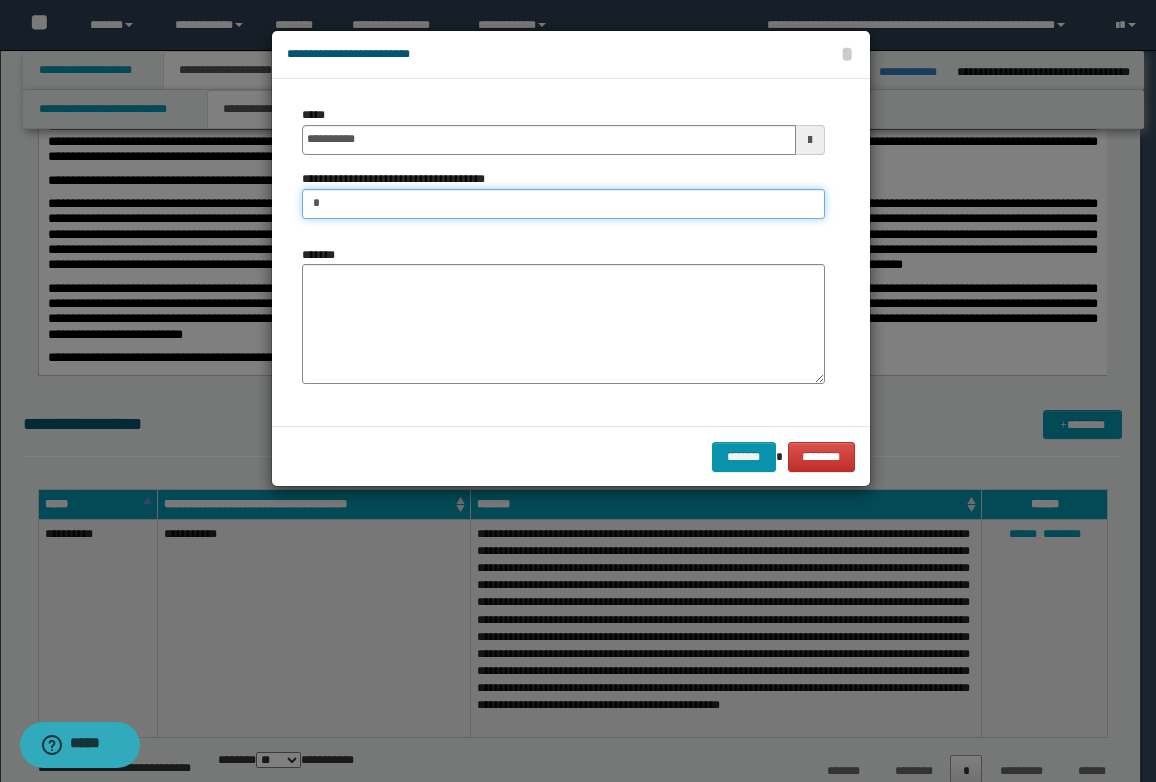 type on "**********" 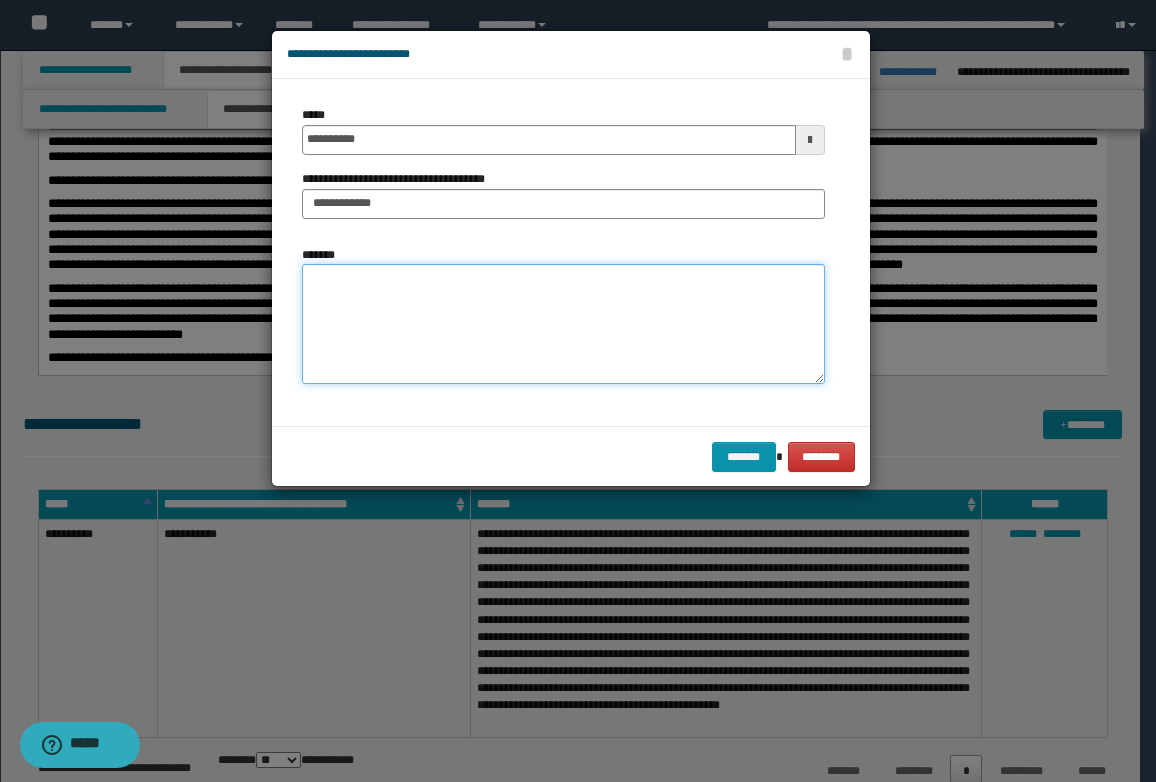 click on "*******" at bounding box center (563, 324) 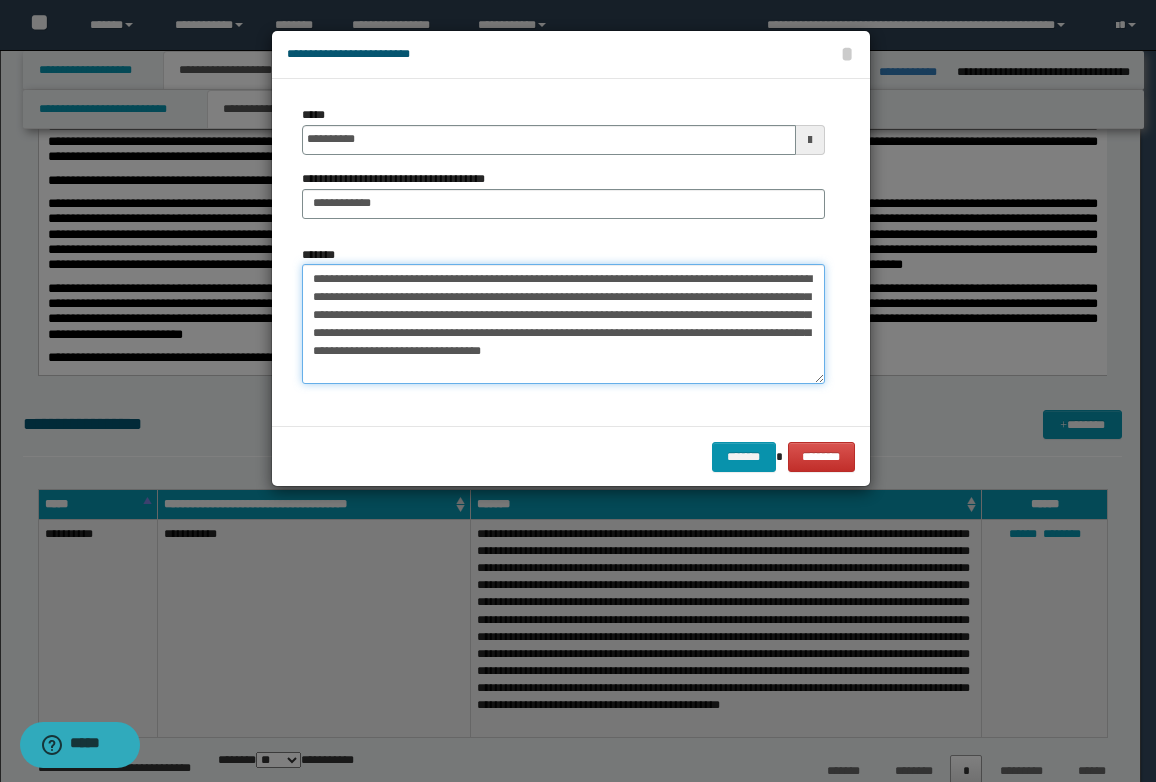 drag, startPoint x: 364, startPoint y: 353, endPoint x: 440, endPoint y: 362, distance: 76.53104 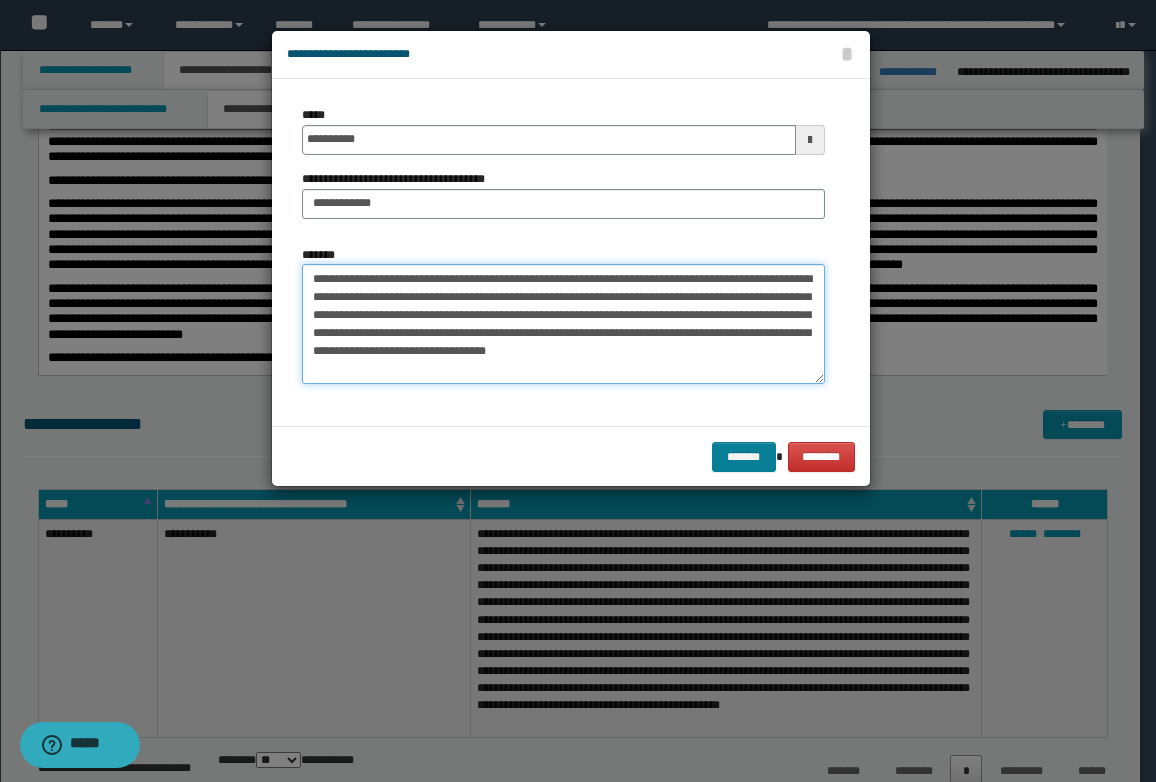 type on "**********" 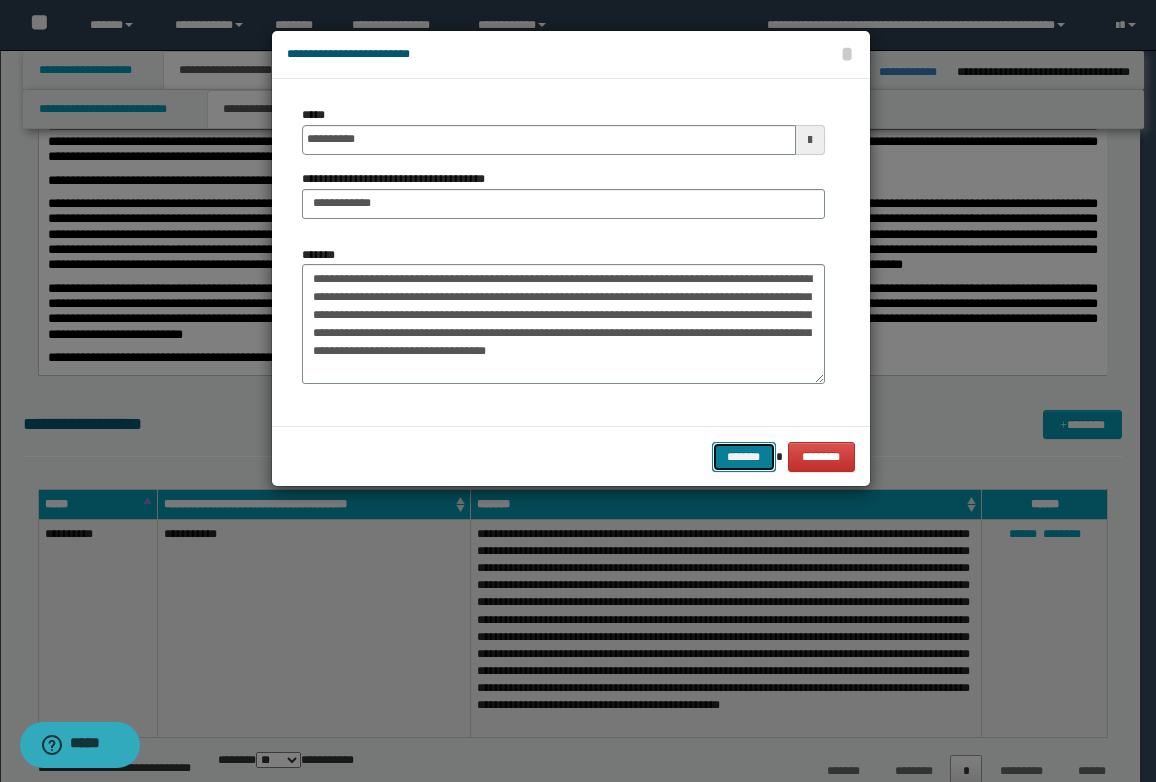 click on "*******" at bounding box center (744, 457) 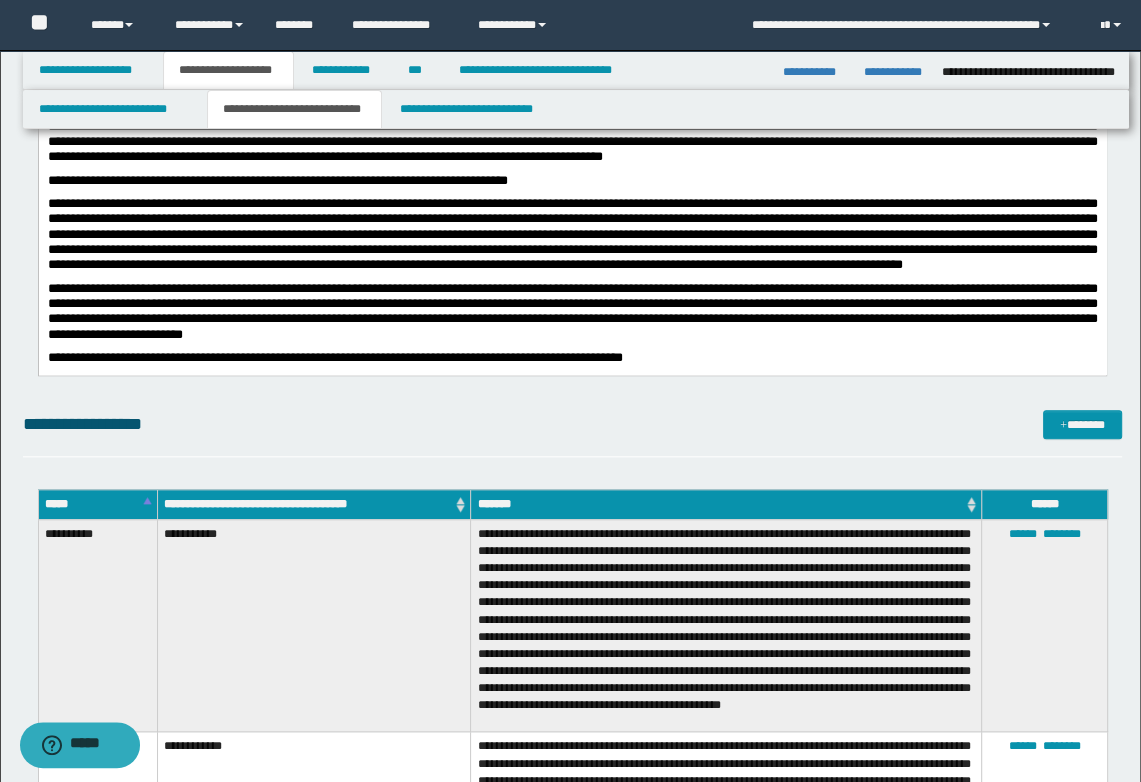 click on "**********" at bounding box center (573, 424) 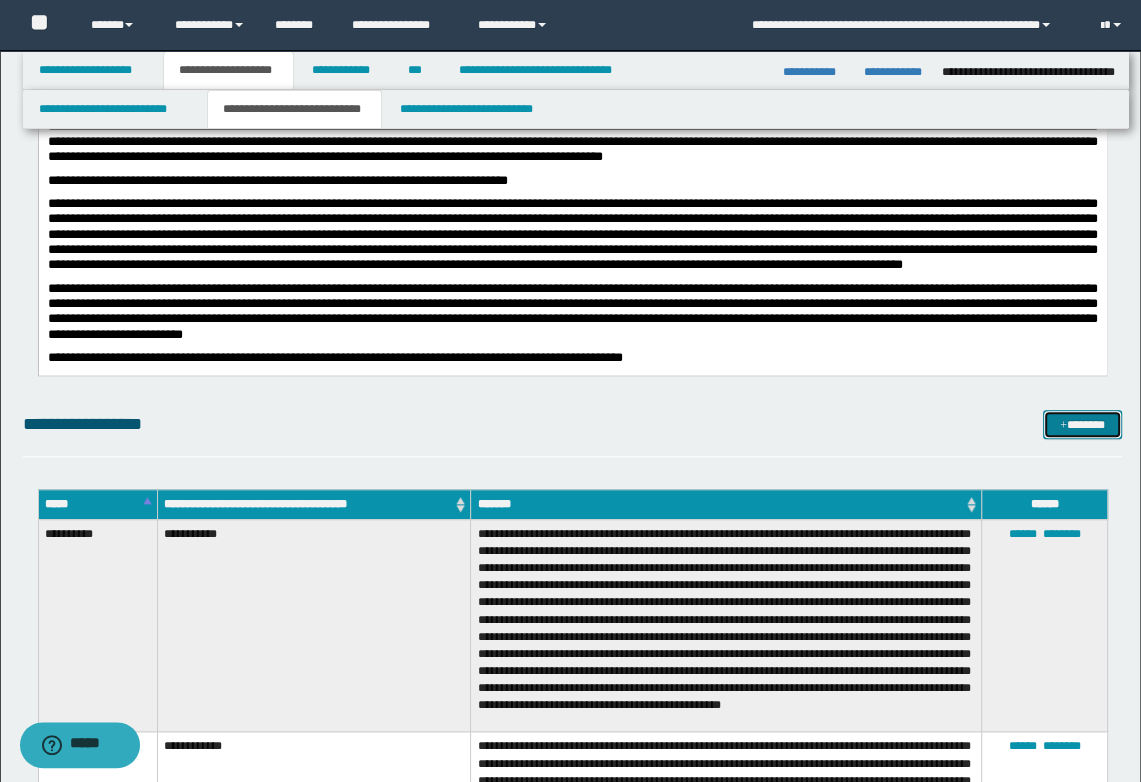 click on "*******" at bounding box center [1082, 425] 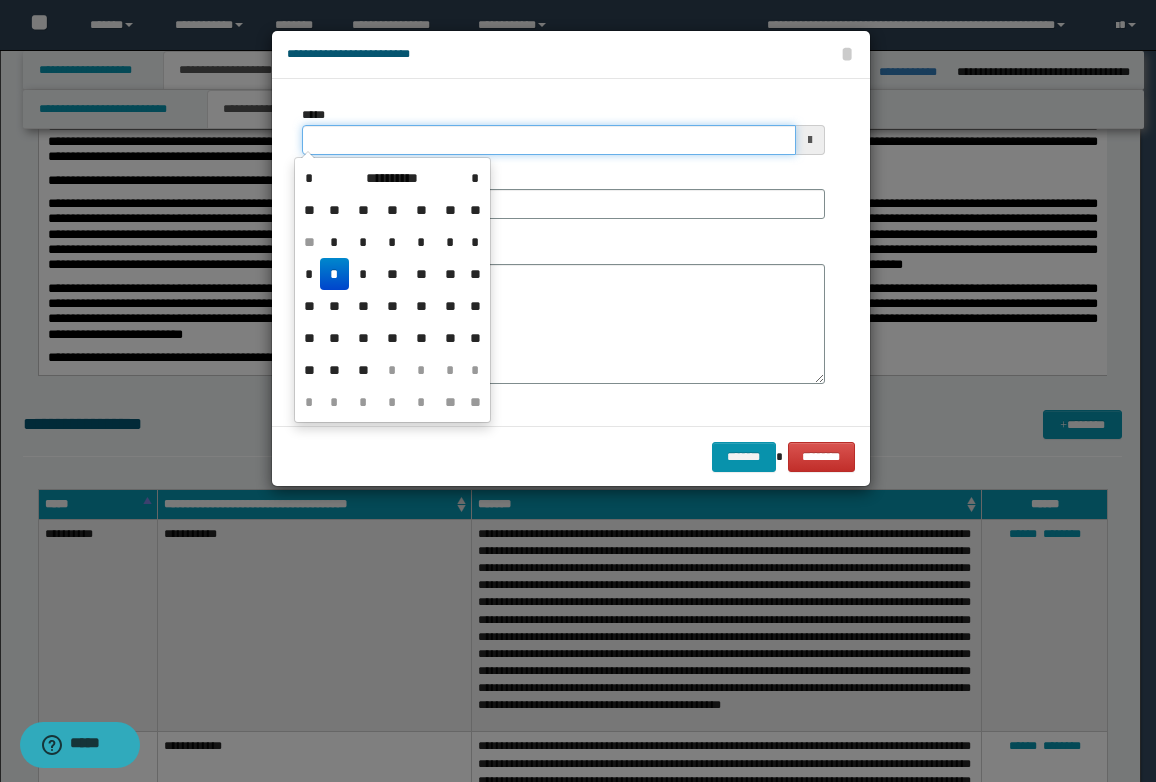 click on "*****" at bounding box center [549, 140] 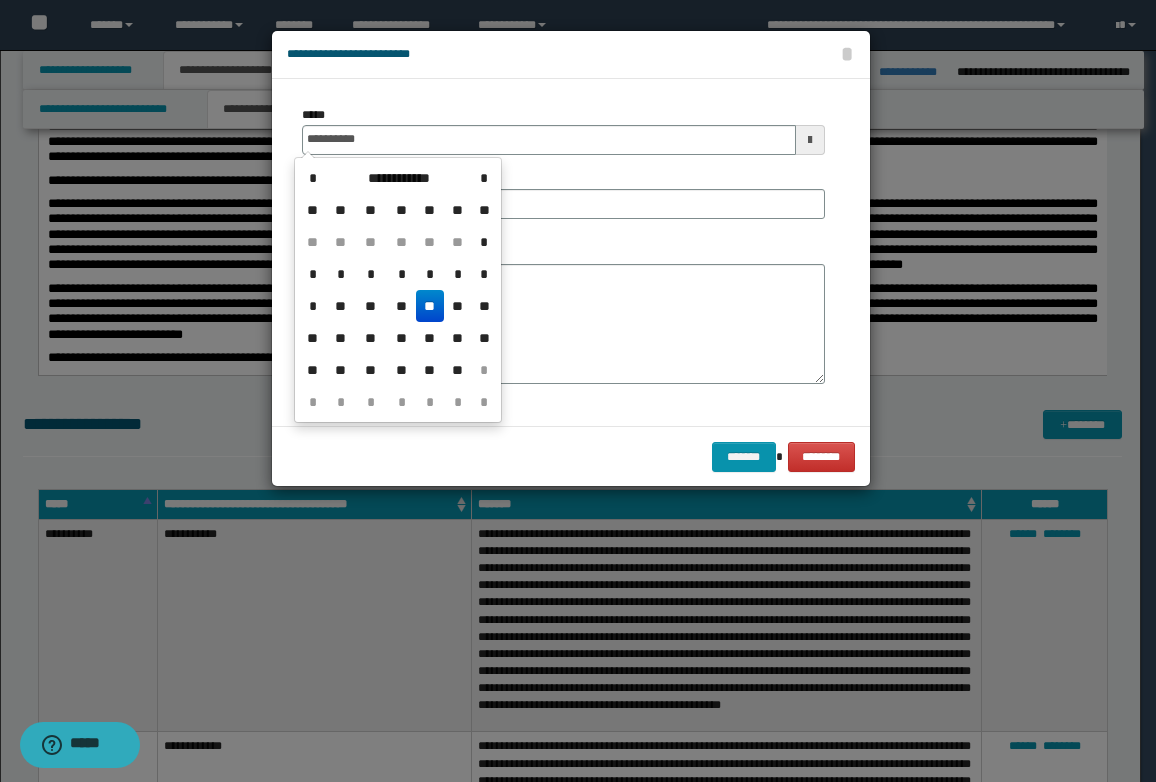 drag, startPoint x: 436, startPoint y: 308, endPoint x: 394, endPoint y: 225, distance: 93.0215 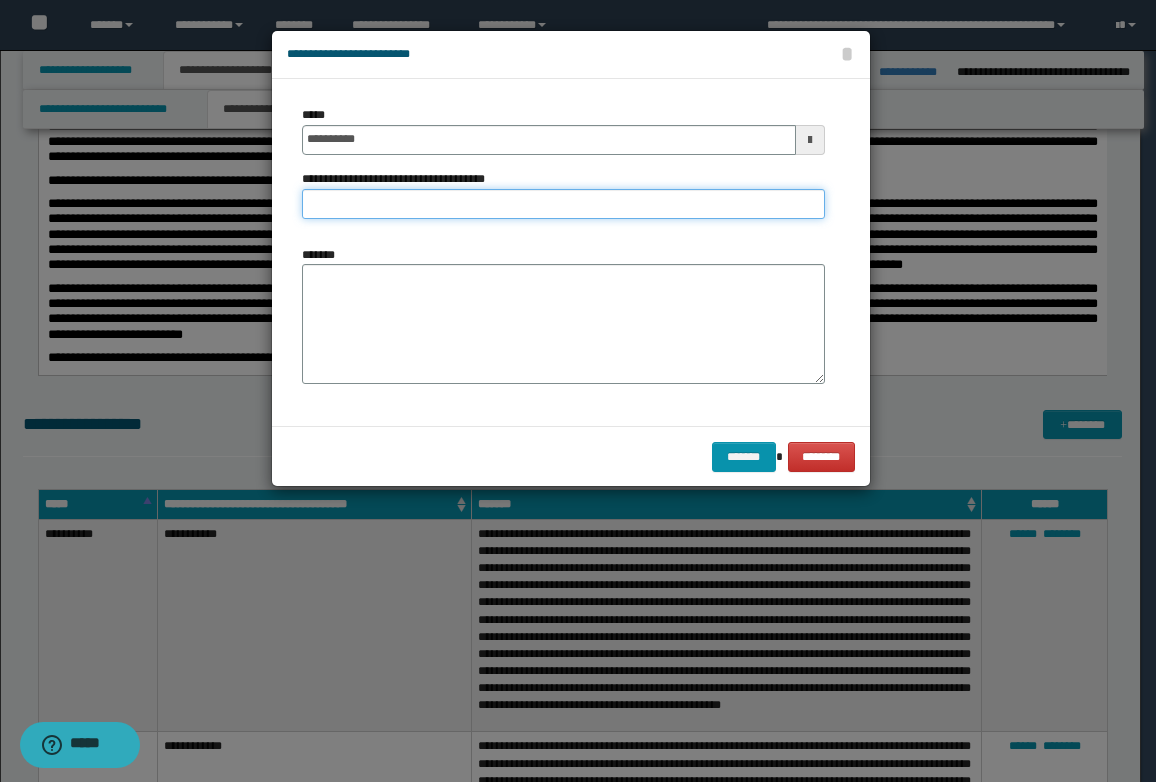 click on "**********" at bounding box center (563, 204) 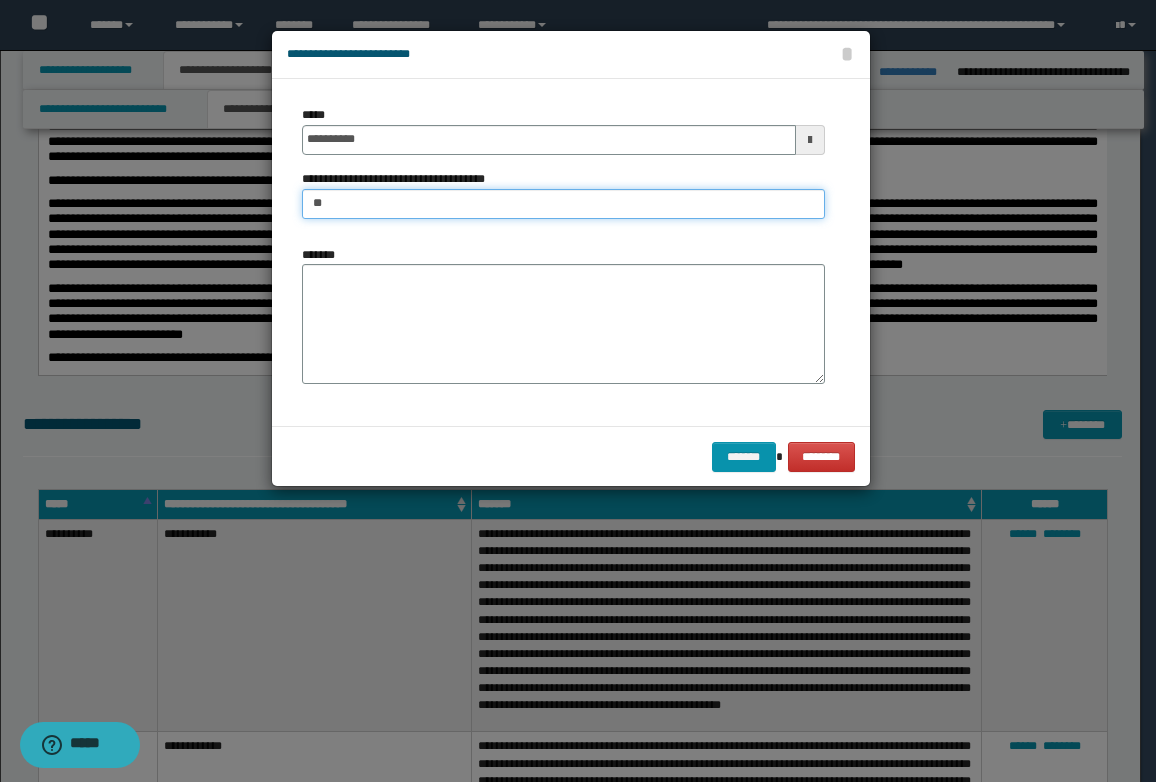type on "*" 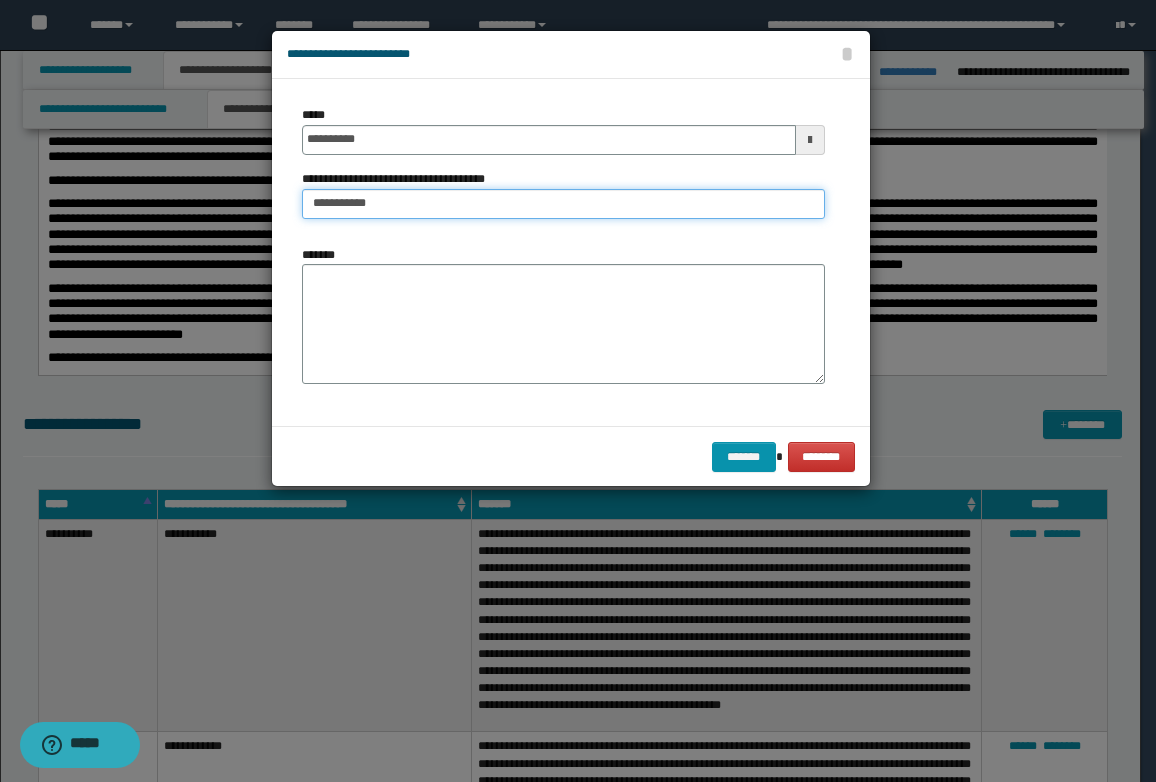 type on "**********" 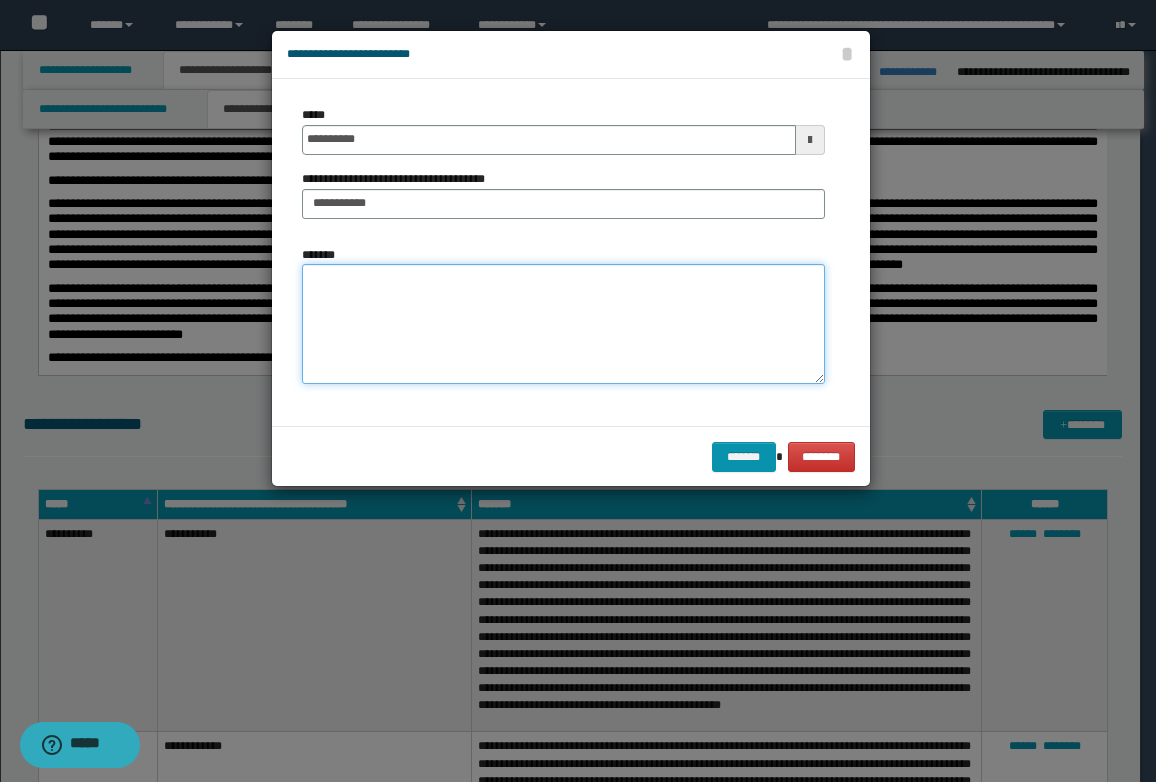 click on "*******" at bounding box center [563, 324] 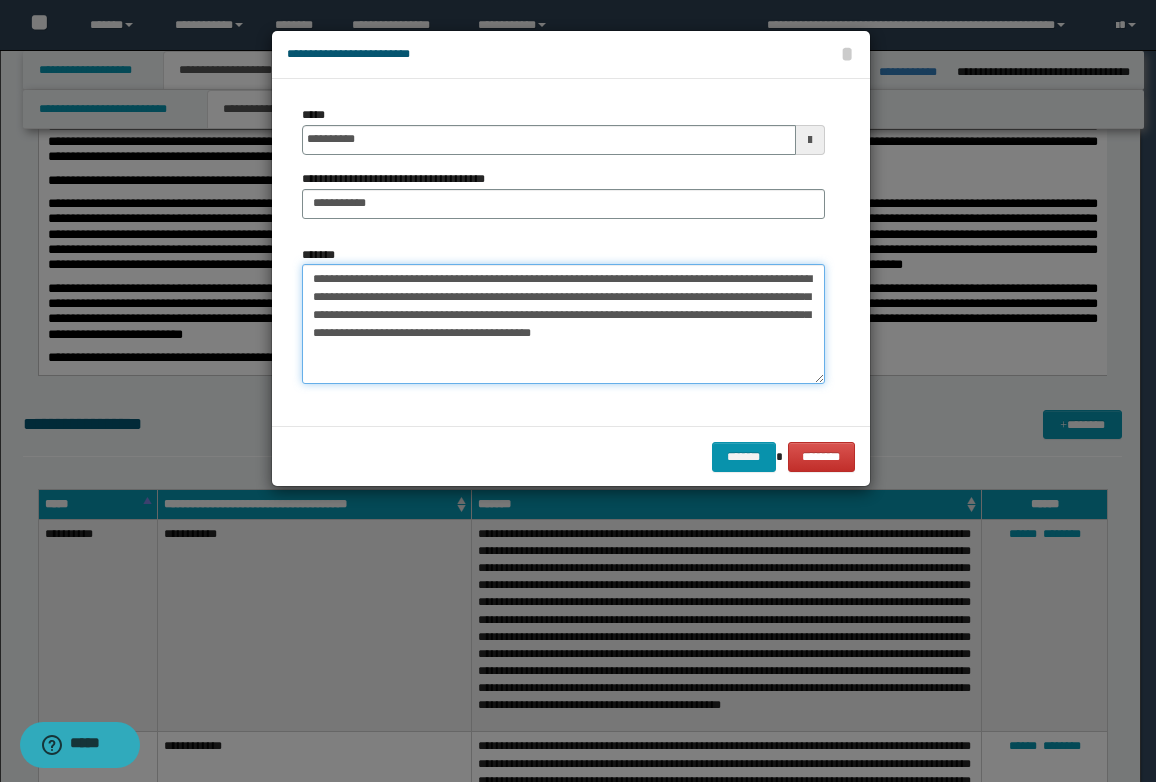 click on "**********" at bounding box center (563, 324) 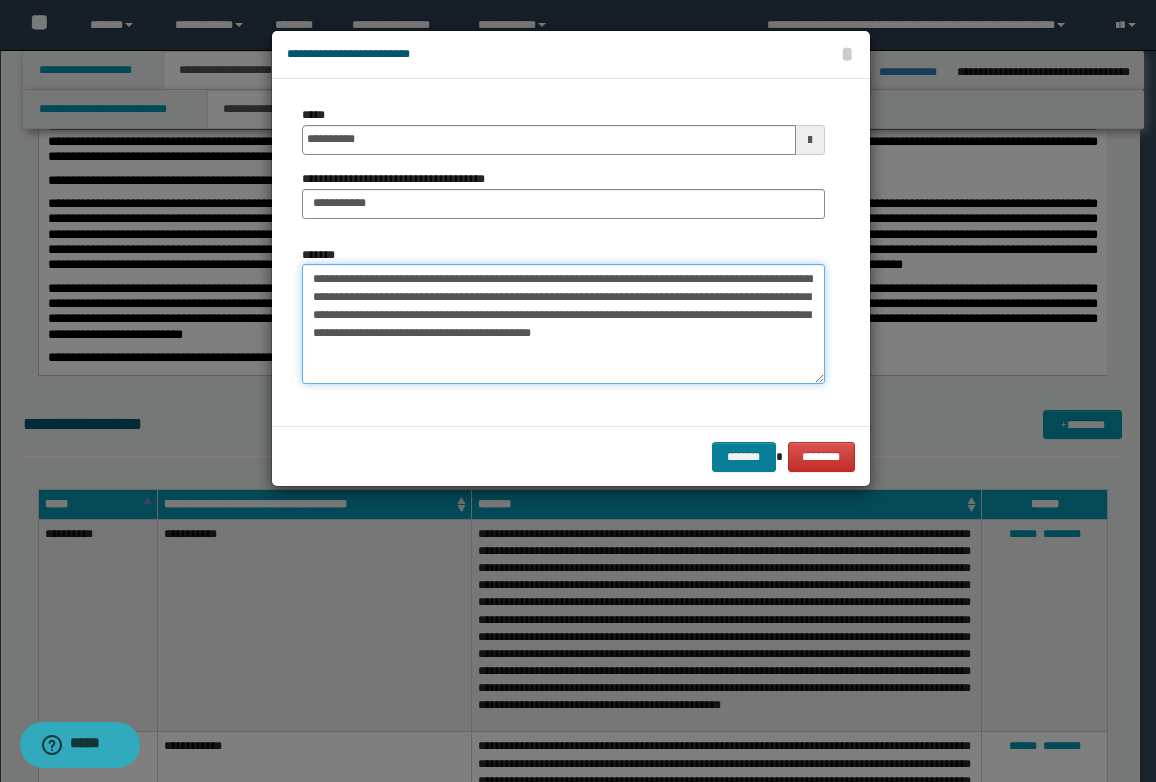 type on "**********" 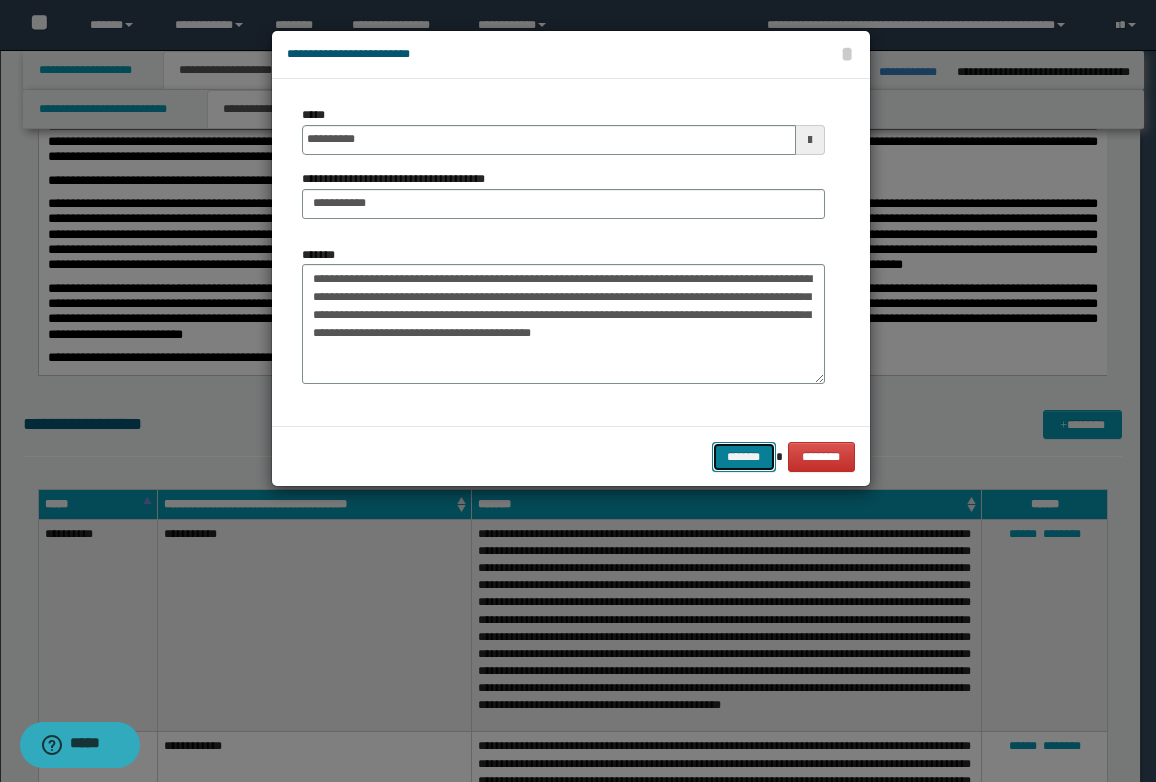 click on "*******" at bounding box center (744, 457) 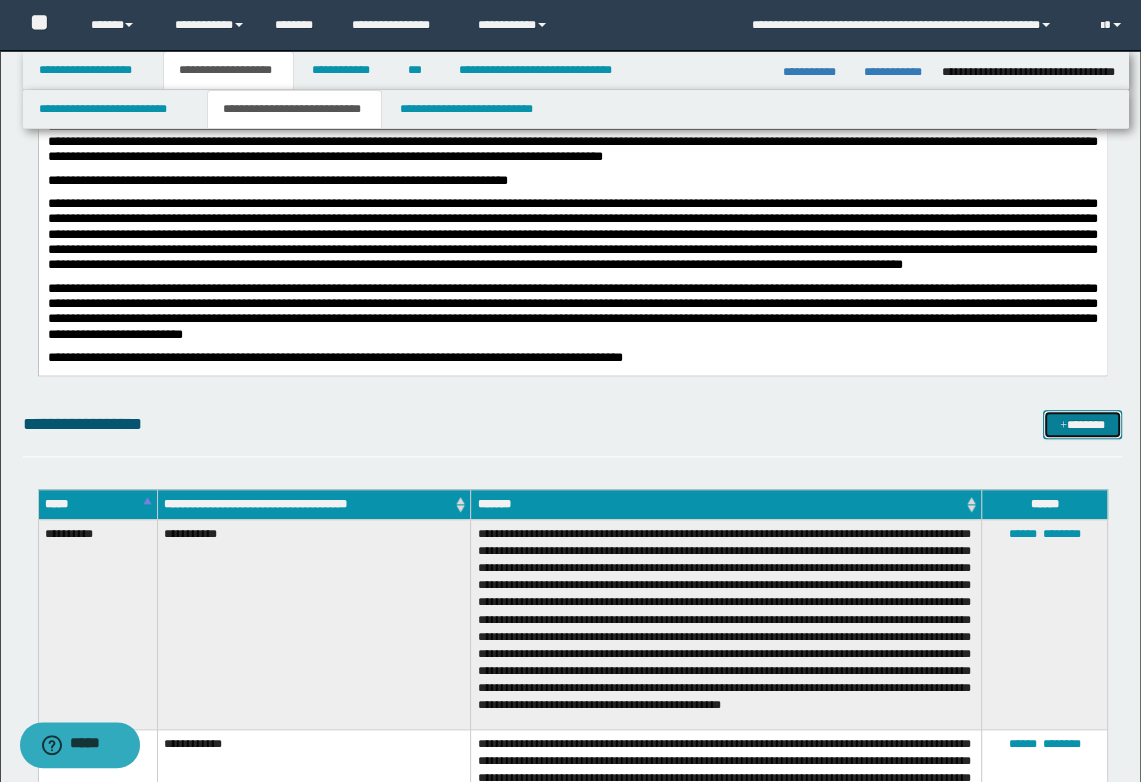 click on "*******" at bounding box center [1082, 425] 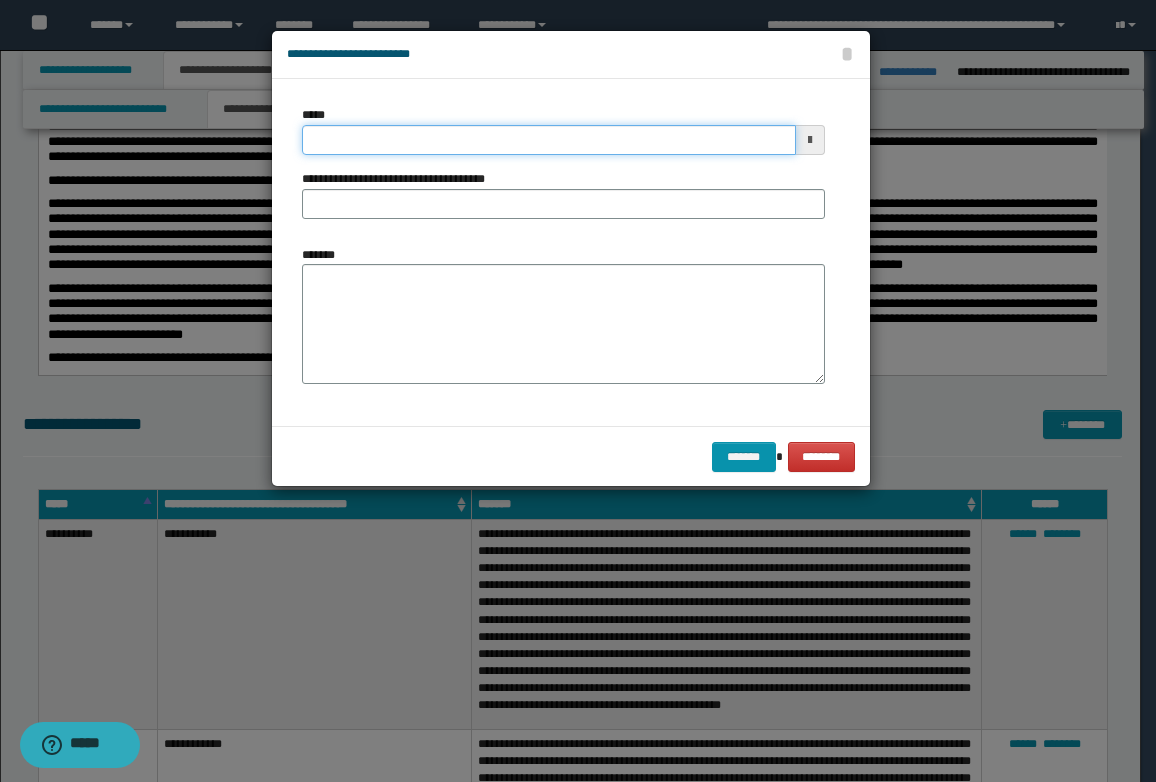 click on "*****" at bounding box center [549, 140] 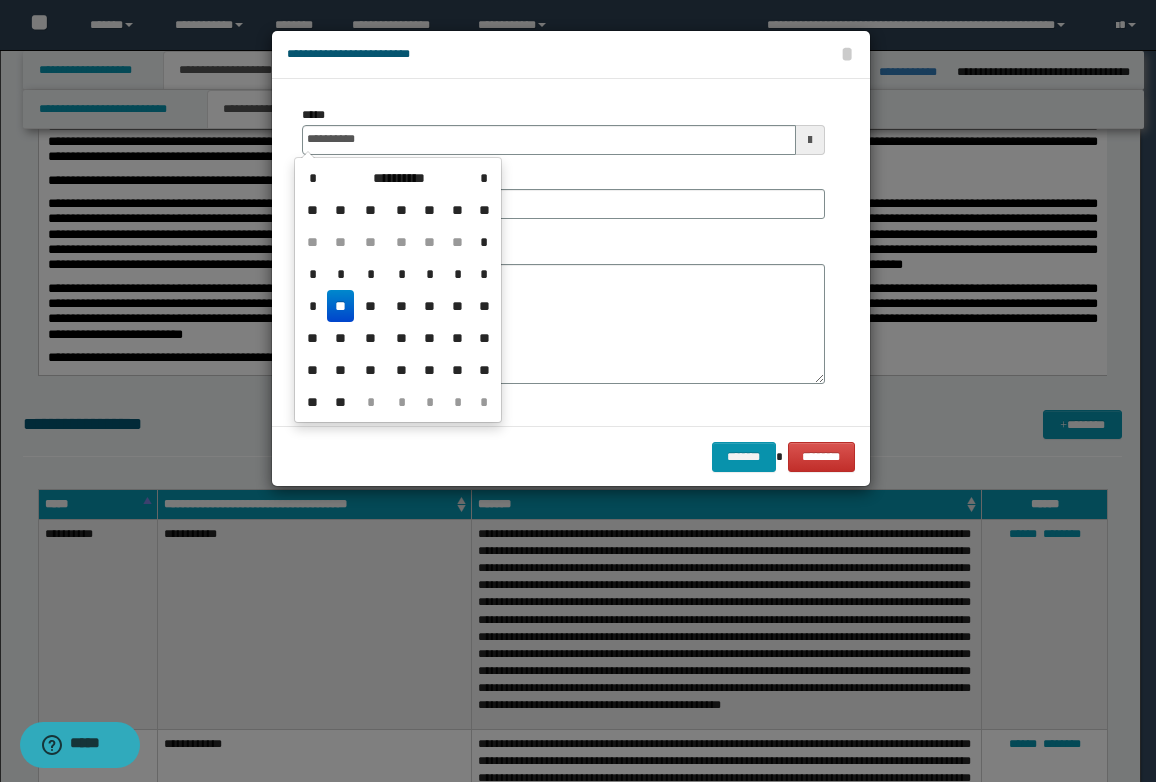 click on "**" at bounding box center (341, 306) 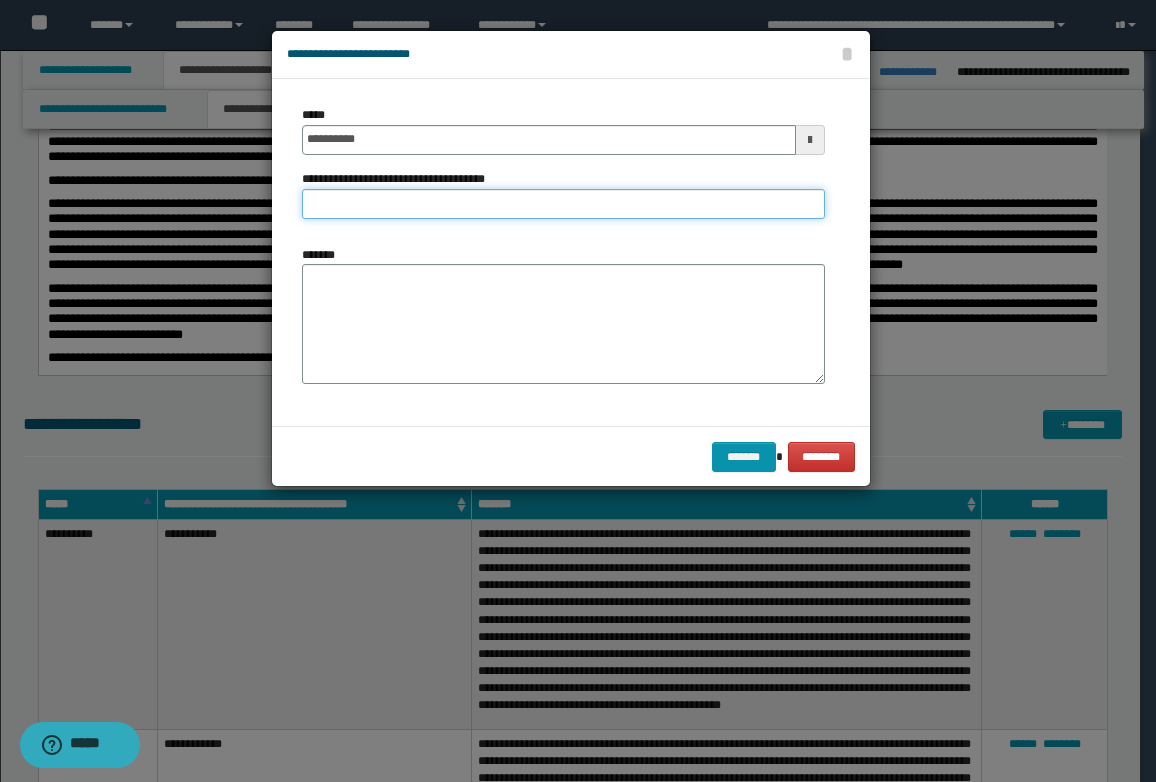 click on "**********" at bounding box center [563, 204] 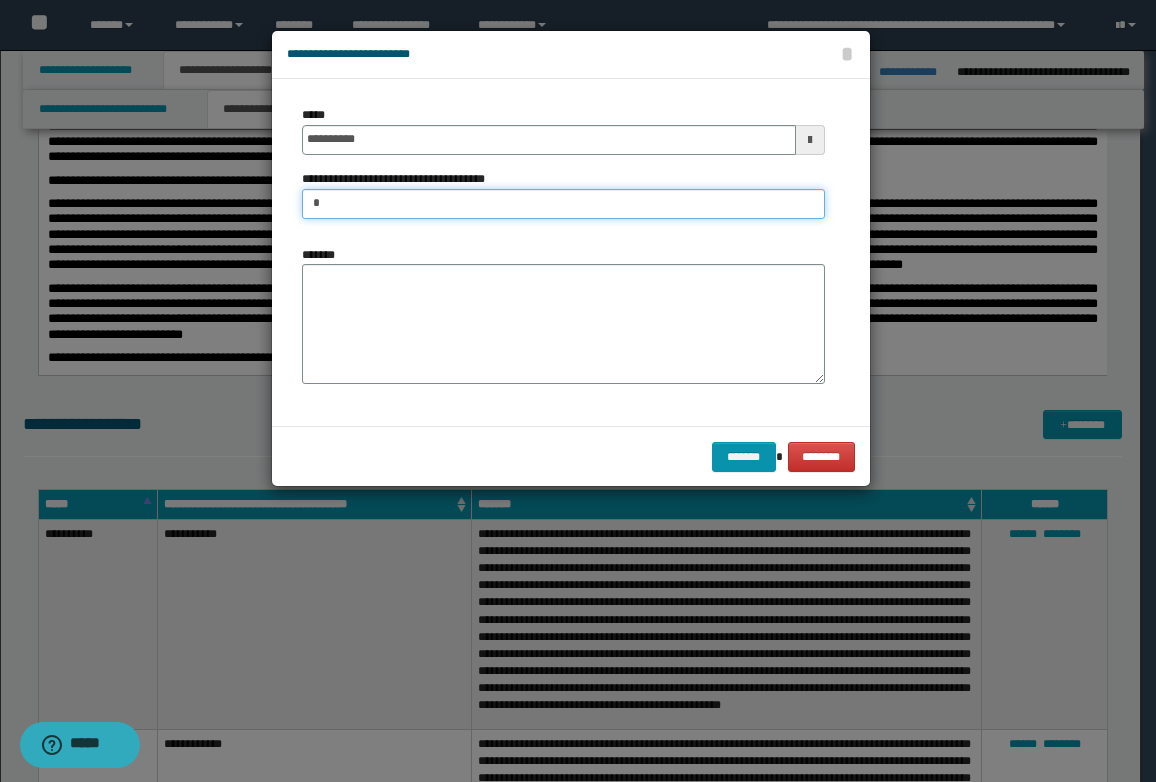 type on "**********" 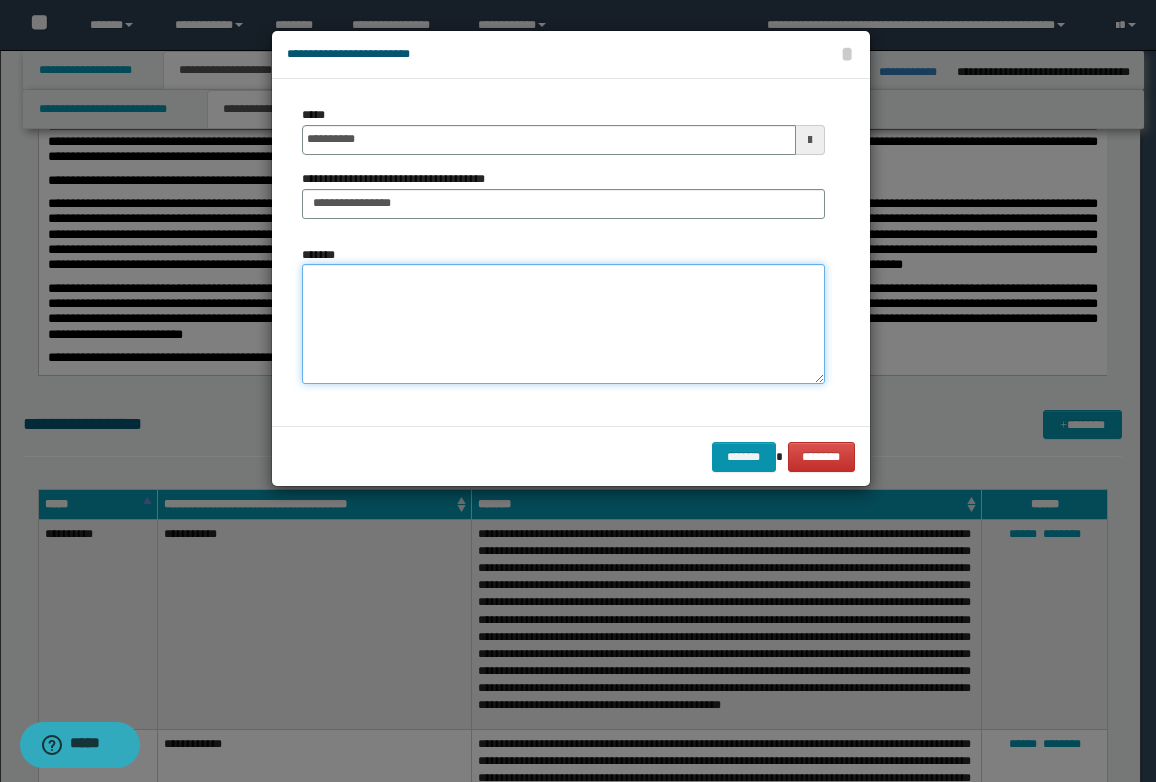click on "*******" at bounding box center [563, 324] 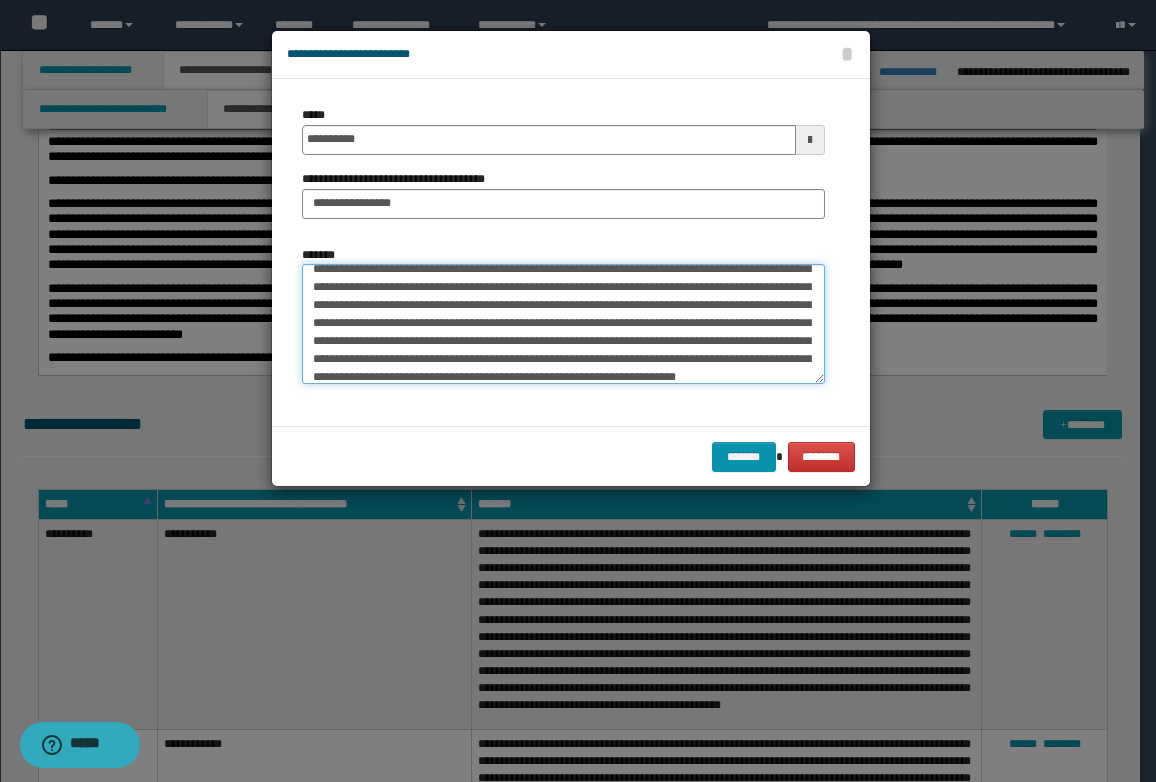 scroll, scrollTop: 72, scrollLeft: 0, axis: vertical 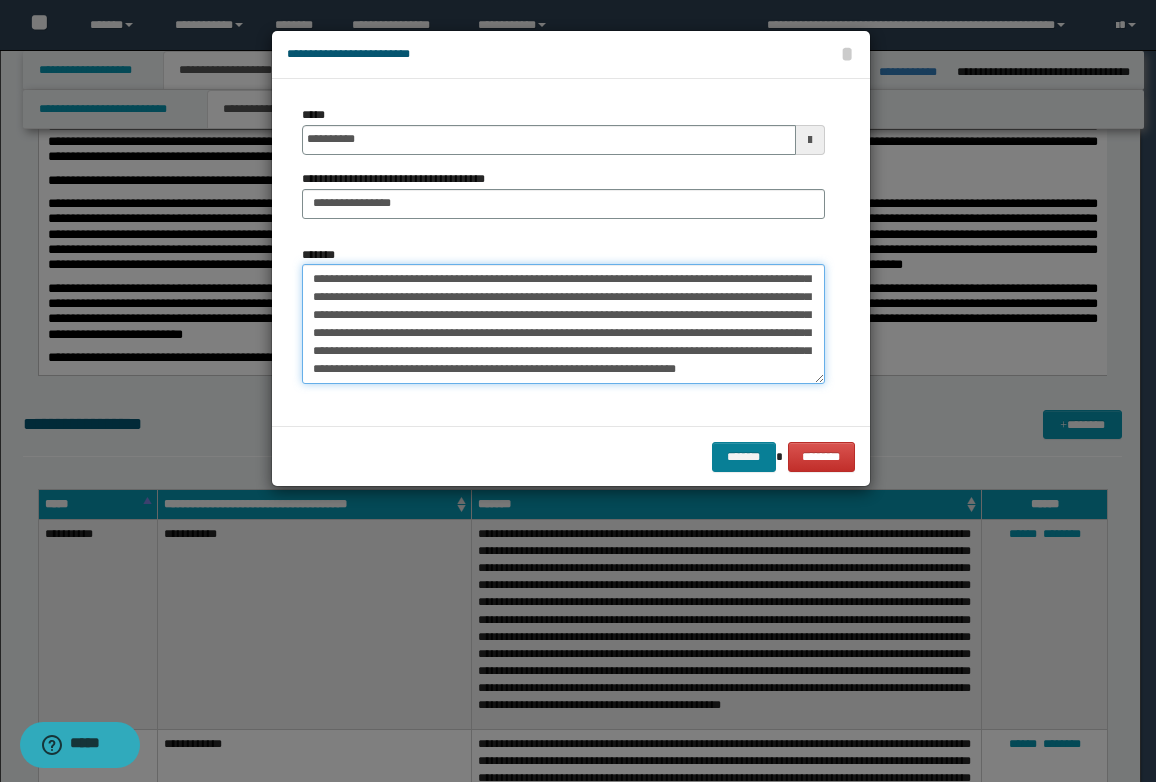 type on "**********" 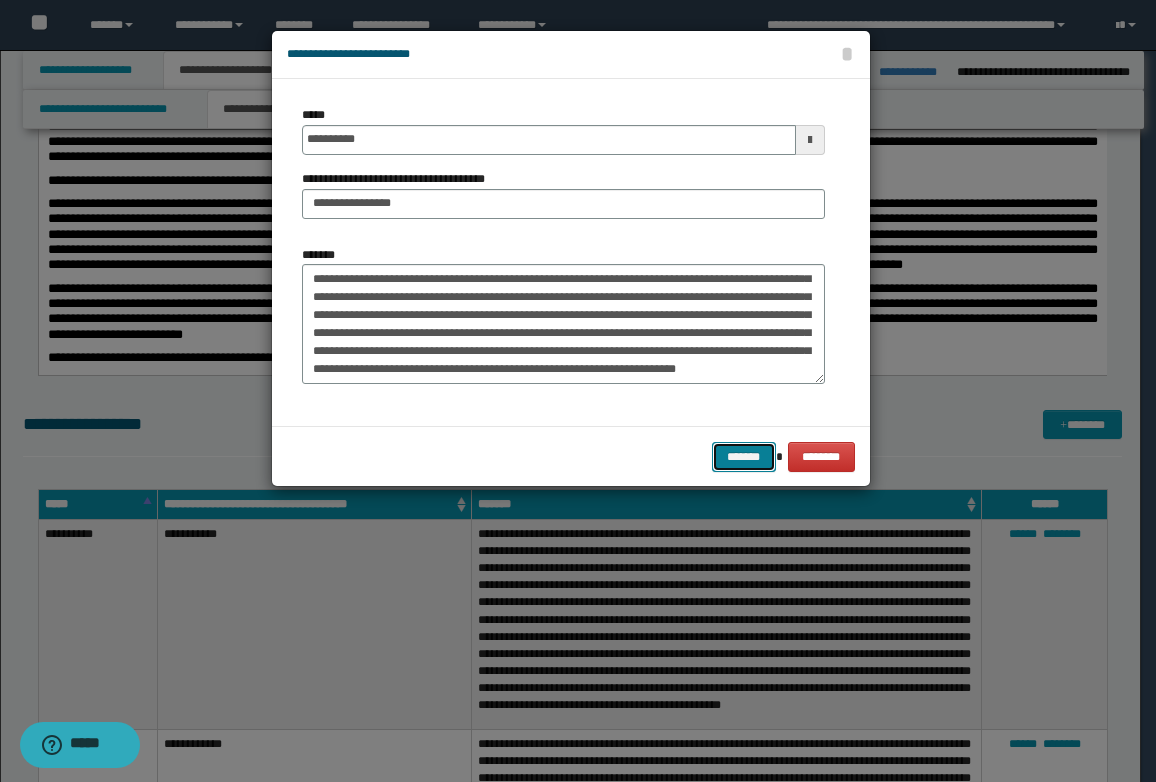 click on "*******" at bounding box center [744, 457] 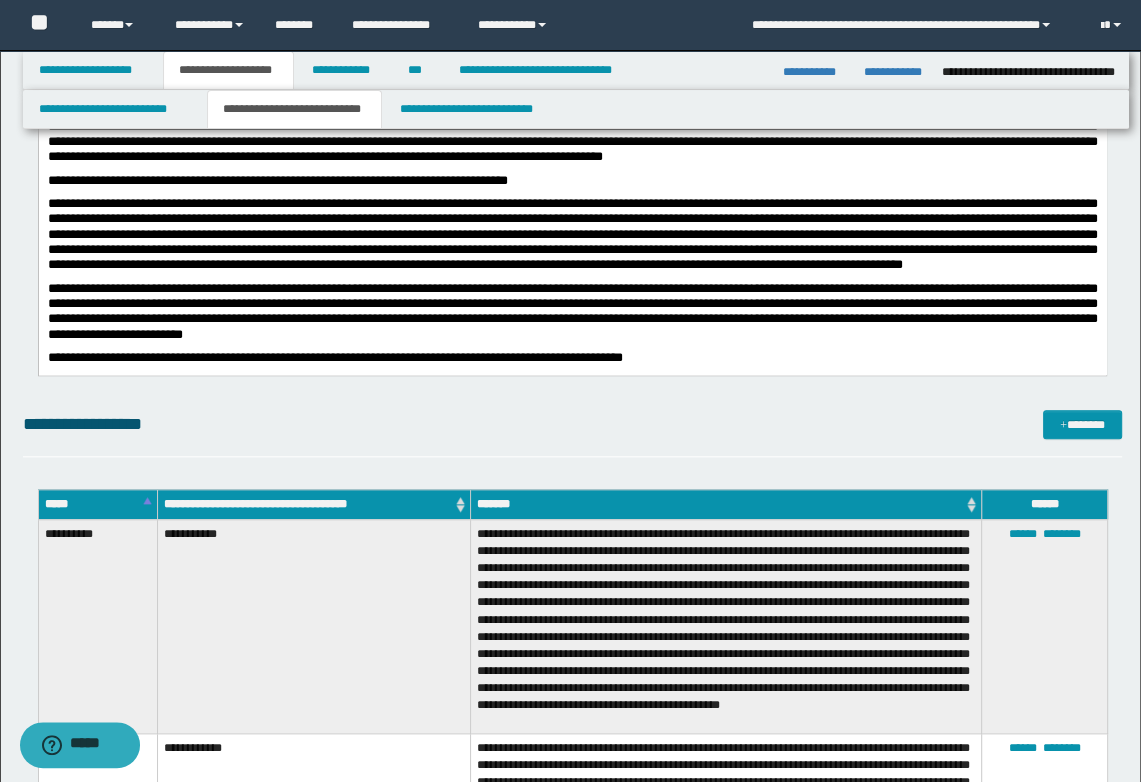 click on "**********" at bounding box center (573, 424) 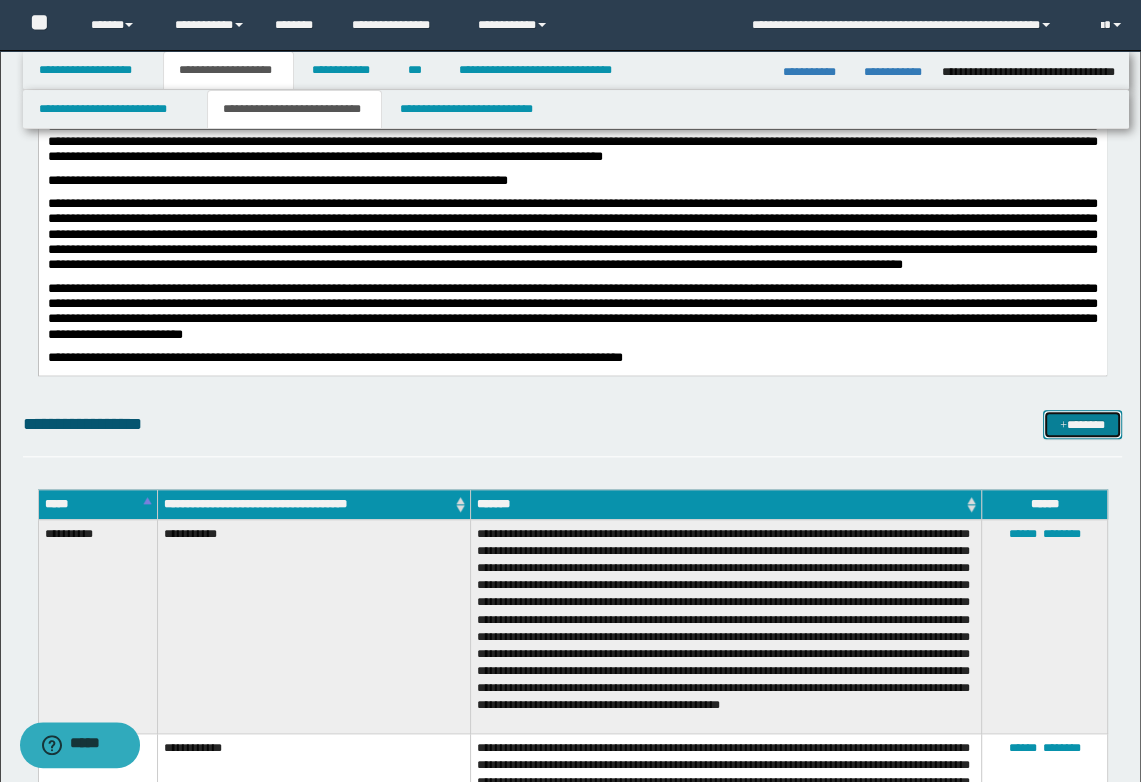 click on "*******" at bounding box center [1082, 425] 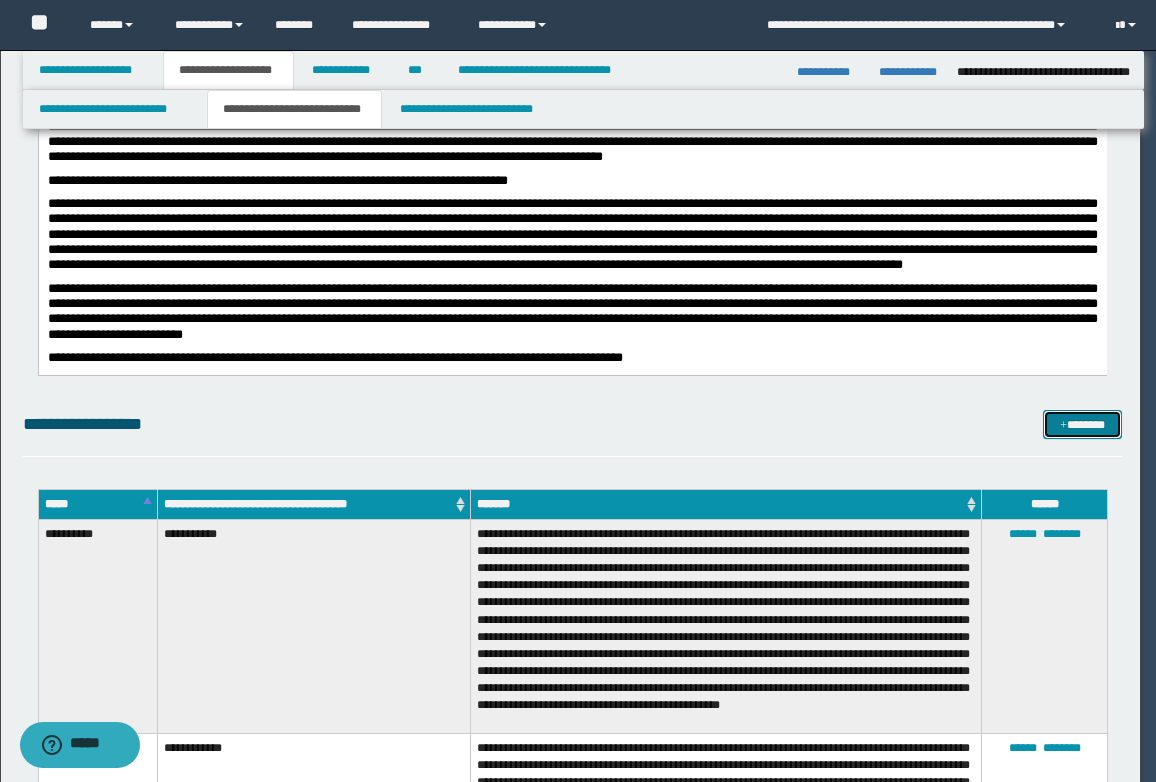 scroll, scrollTop: 0, scrollLeft: 0, axis: both 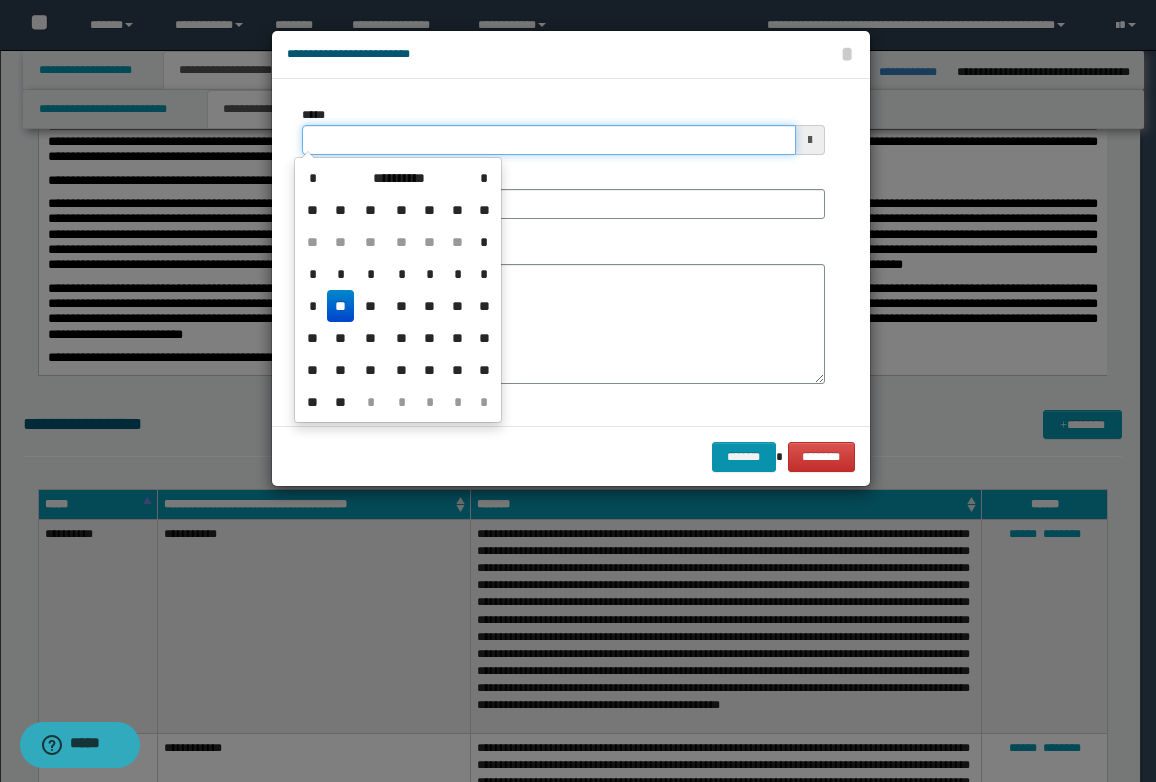click on "*****" at bounding box center [549, 140] 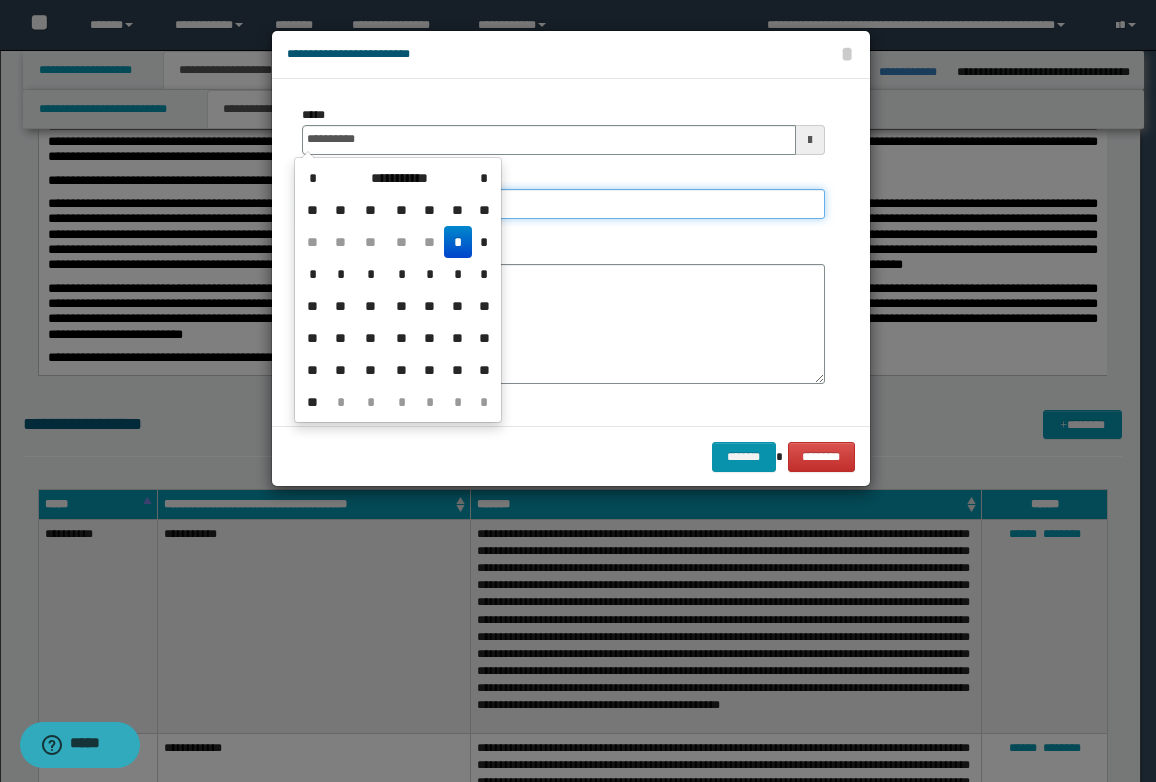 type on "**********" 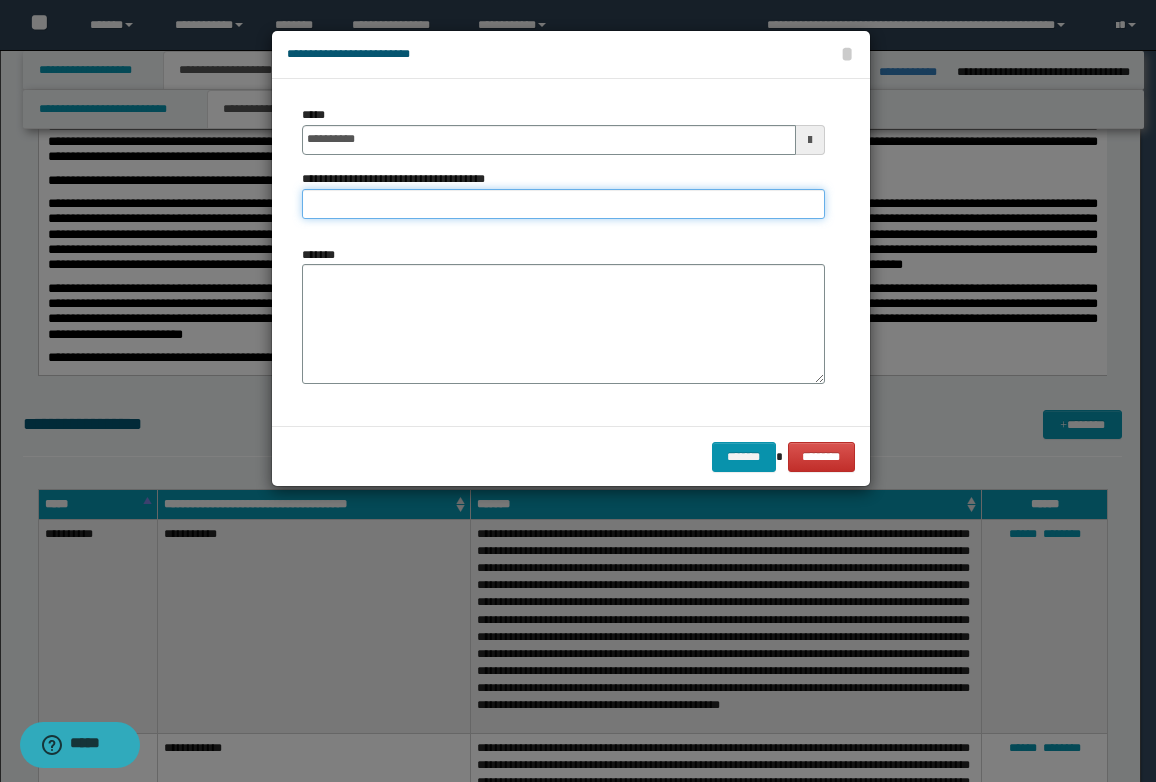 type on "**********" 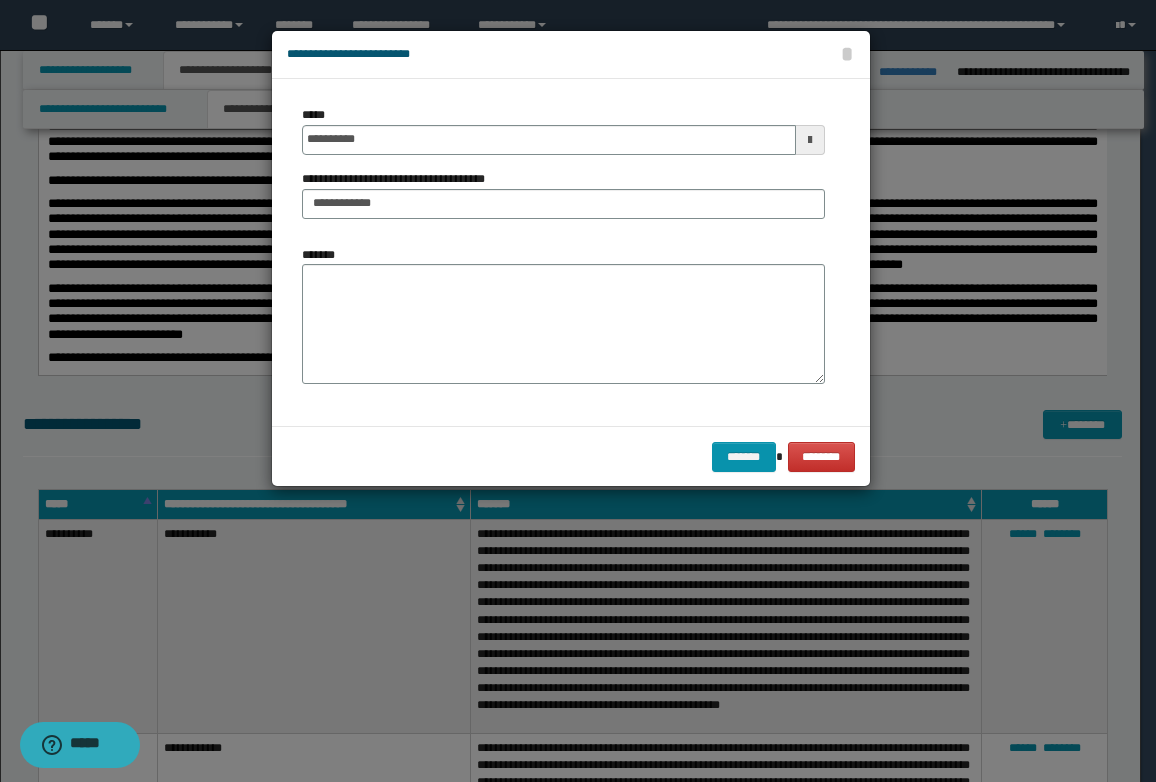 click on "*******" at bounding box center (563, 315) 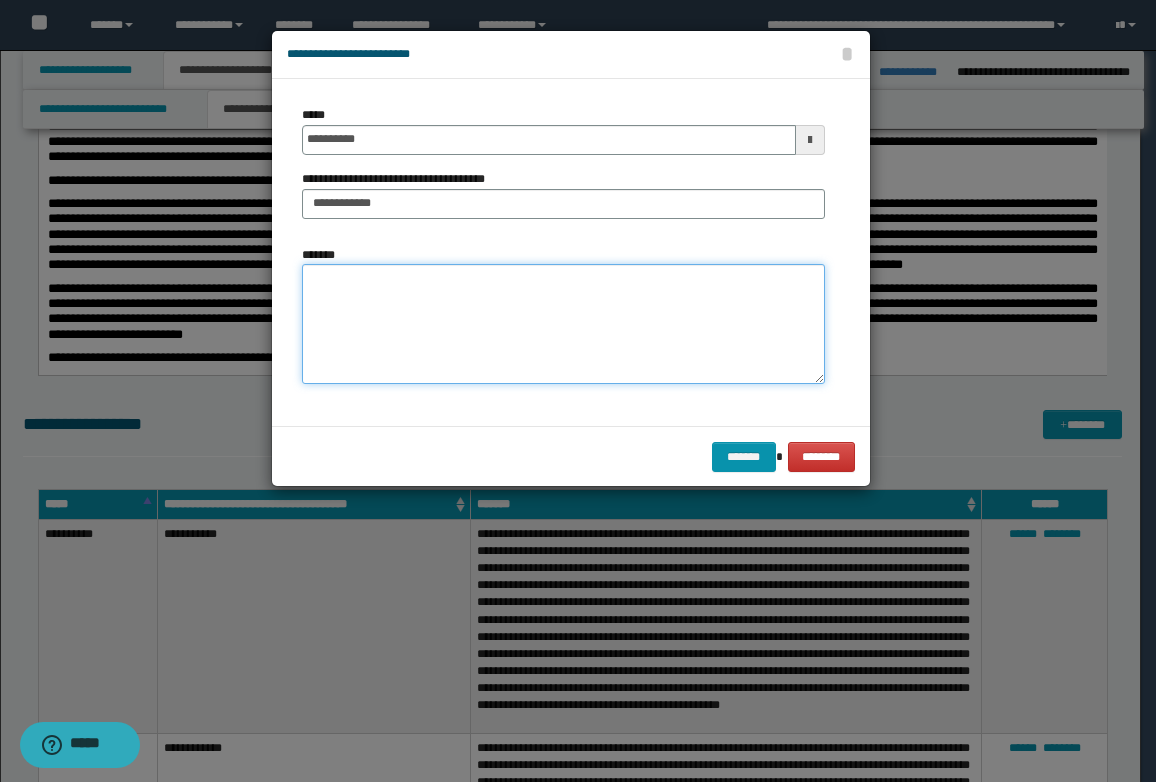 click on "*******" at bounding box center (563, 324) 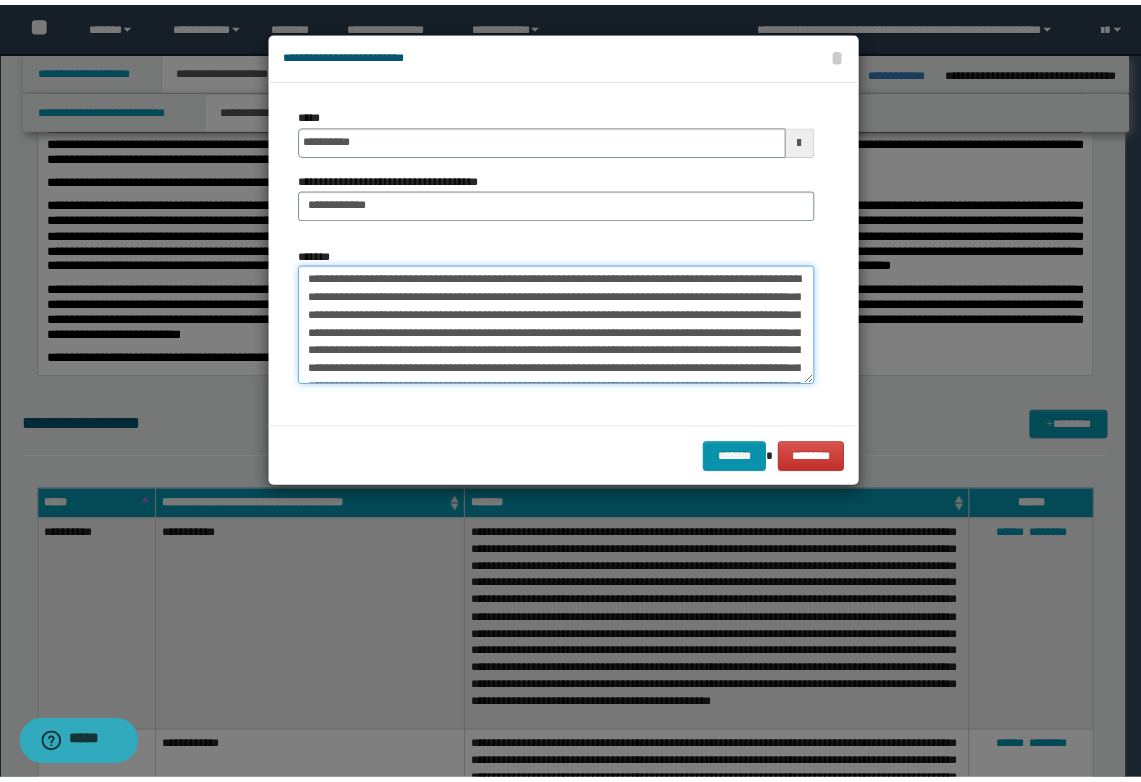scroll, scrollTop: 0, scrollLeft: 0, axis: both 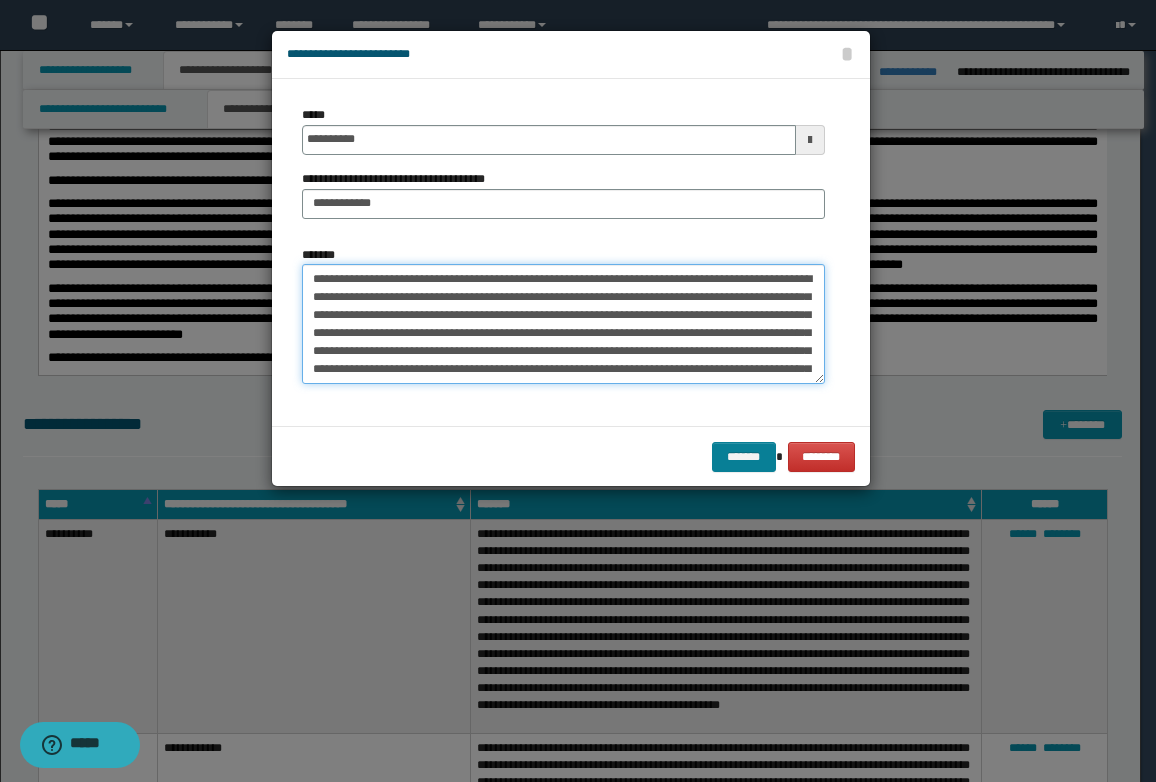 type on "**********" 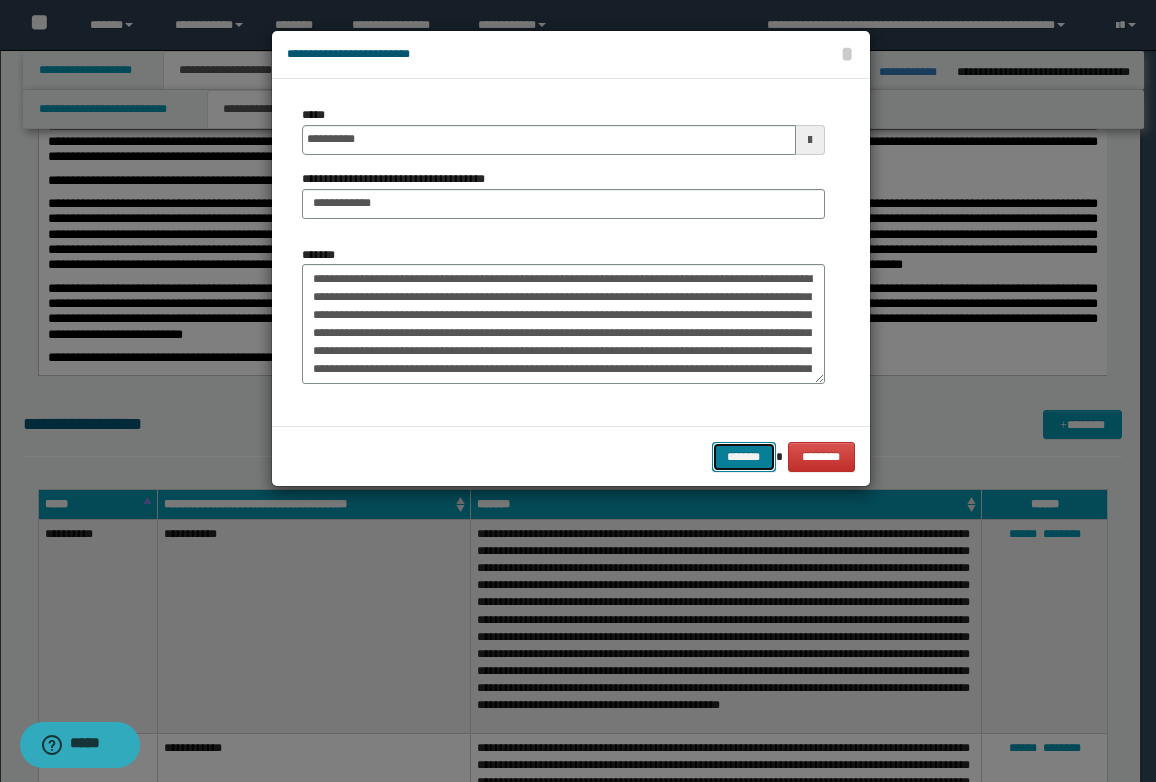 click on "*******" at bounding box center (744, 457) 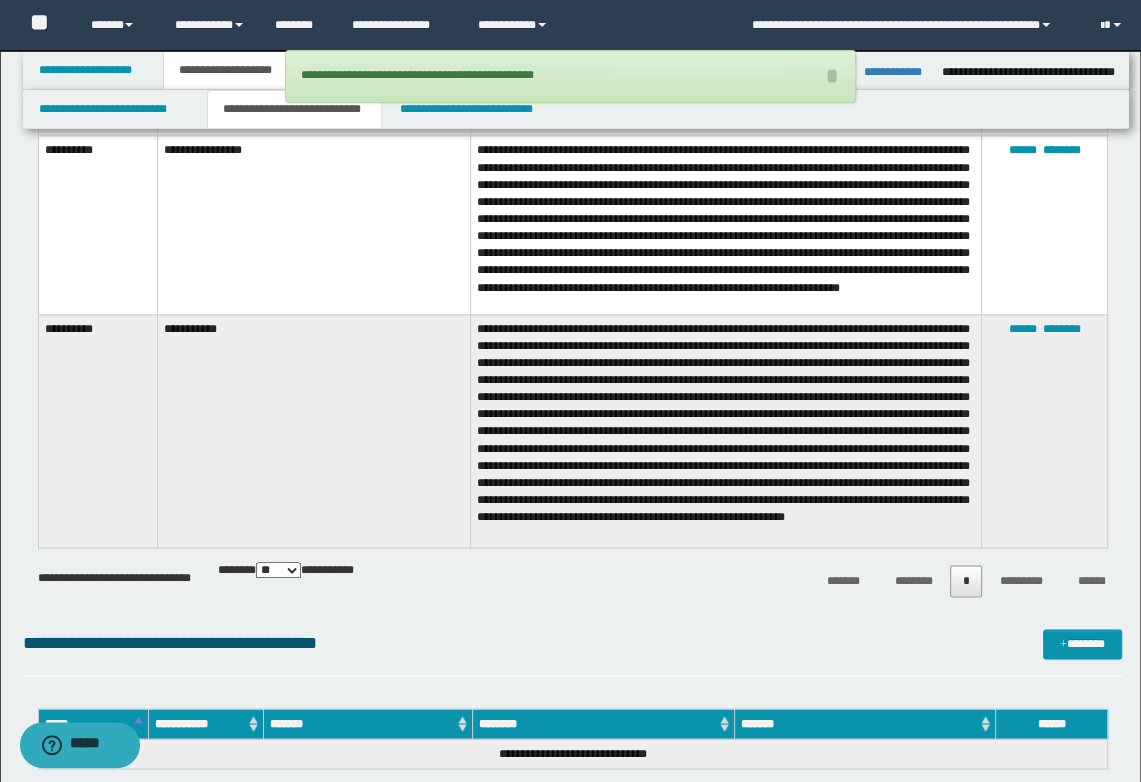 scroll, scrollTop: 2200, scrollLeft: 0, axis: vertical 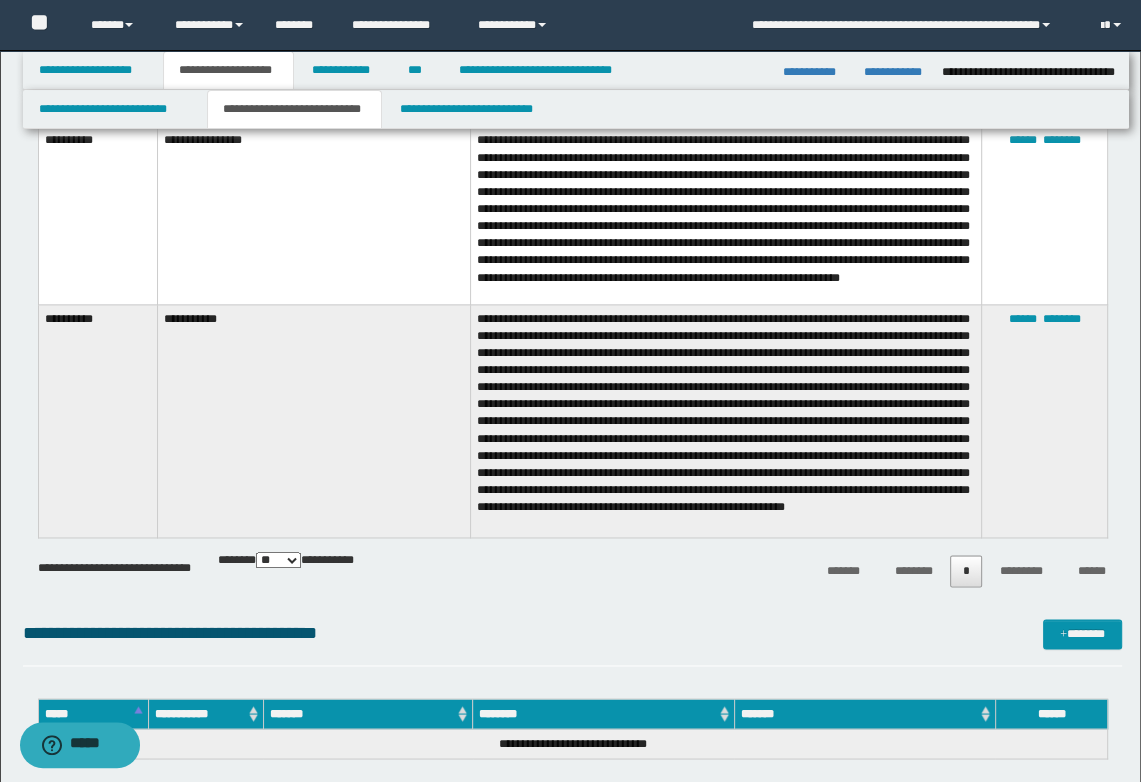 click at bounding box center [725, 420] 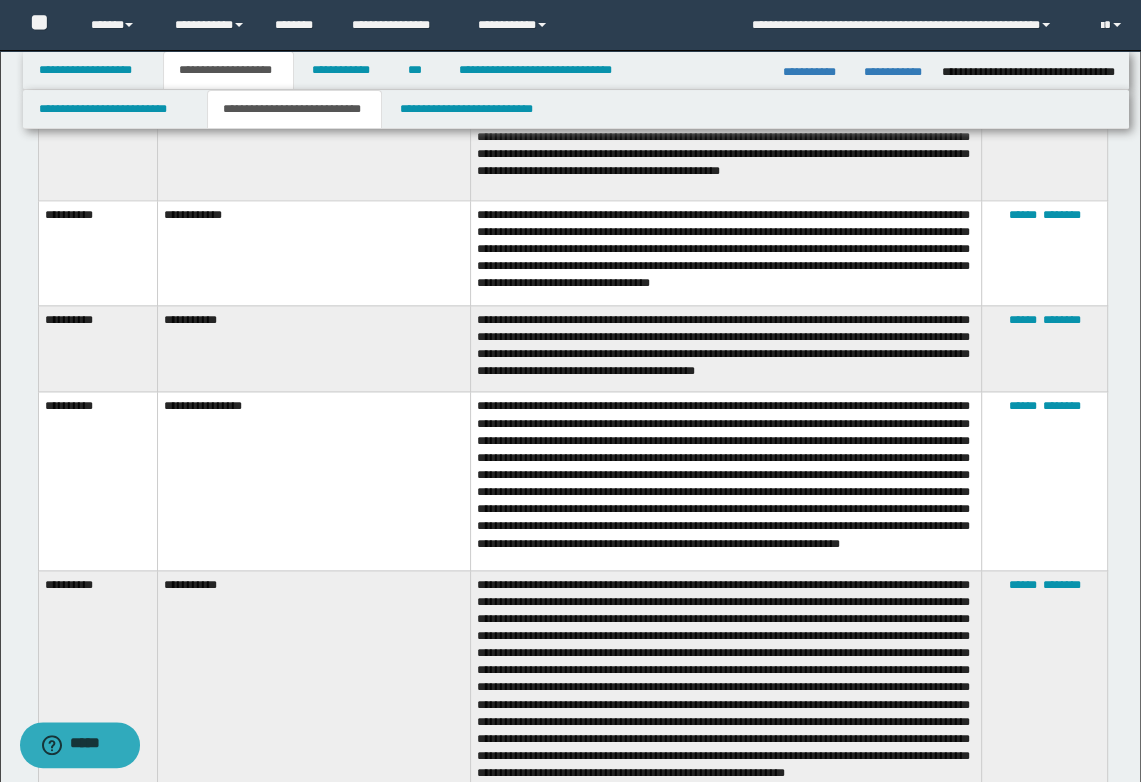 scroll, scrollTop: 1800, scrollLeft: 0, axis: vertical 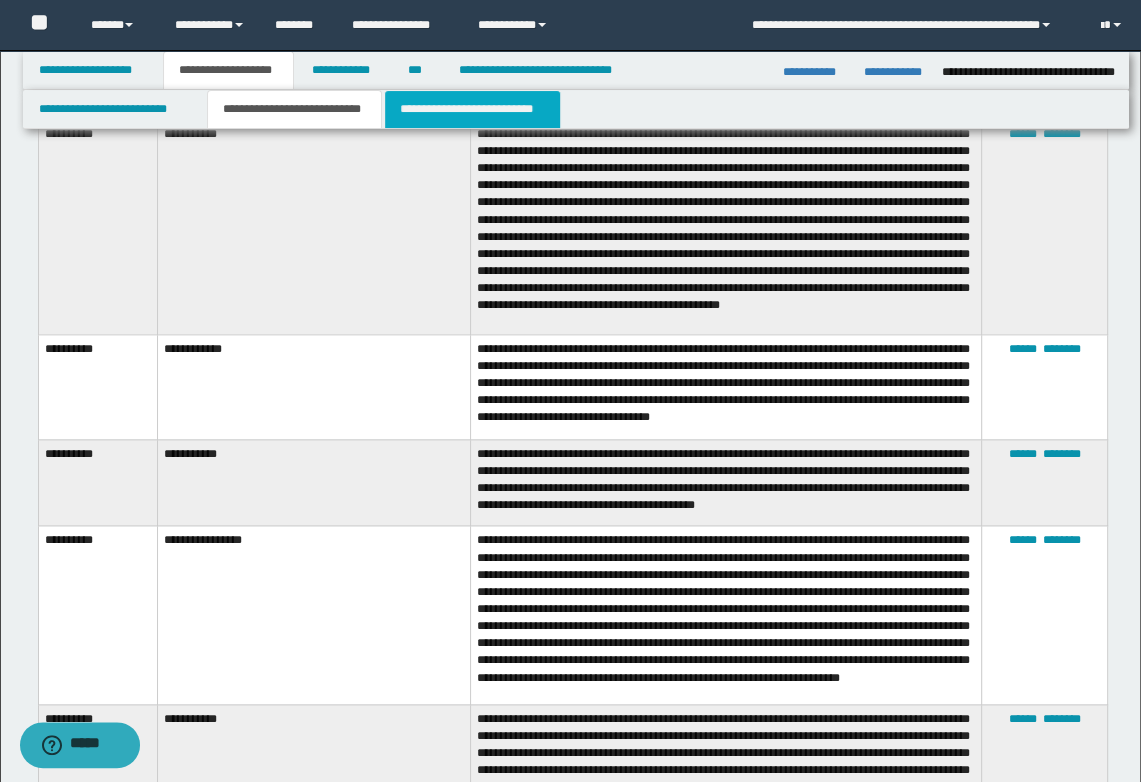 click on "**********" at bounding box center (472, 109) 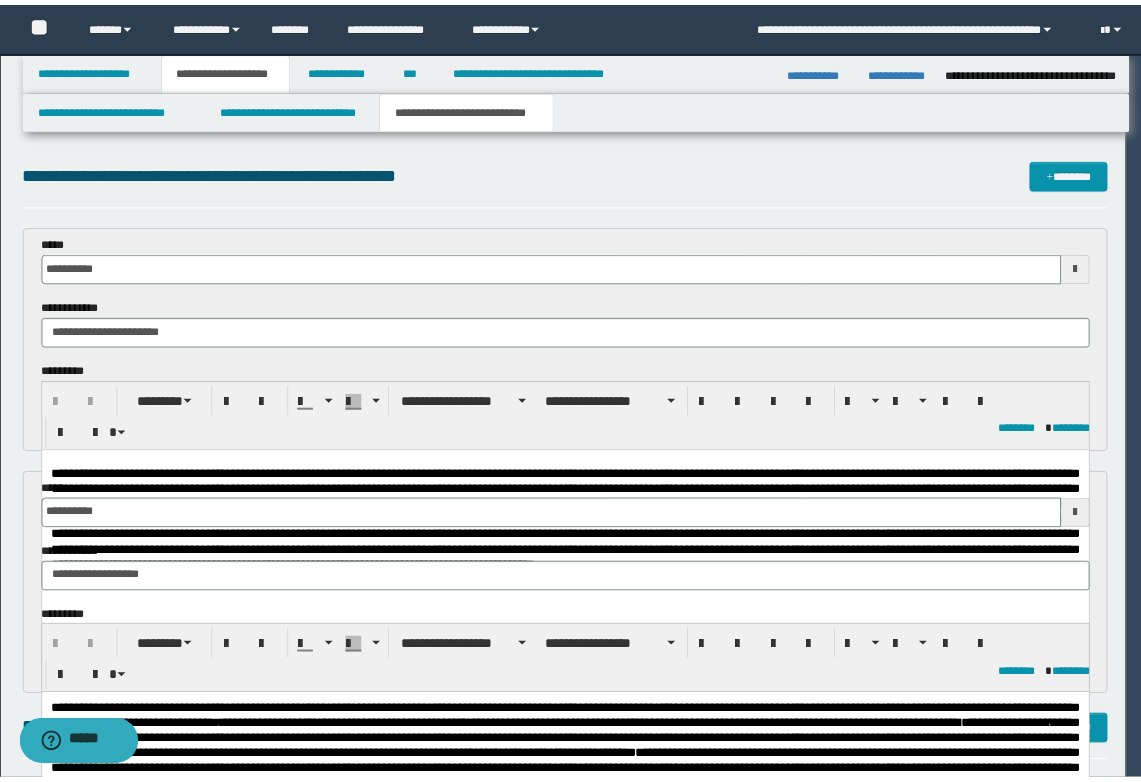 scroll, scrollTop: 0, scrollLeft: 0, axis: both 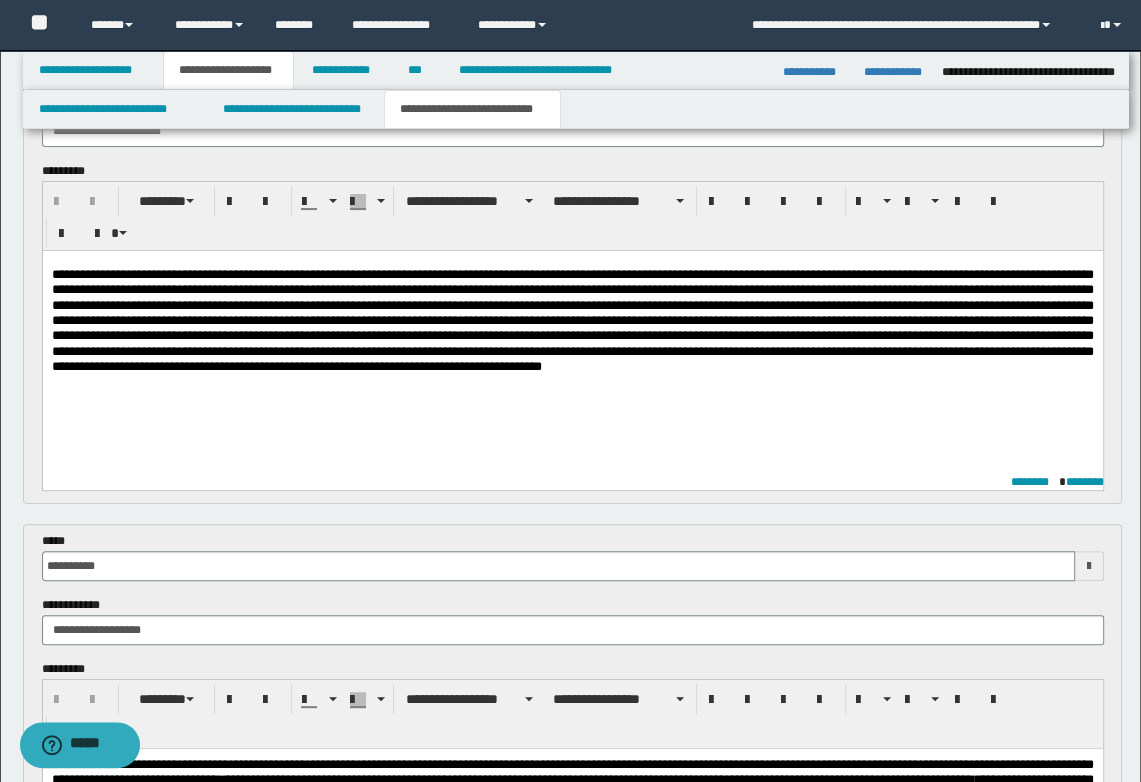 click at bounding box center [572, 344] 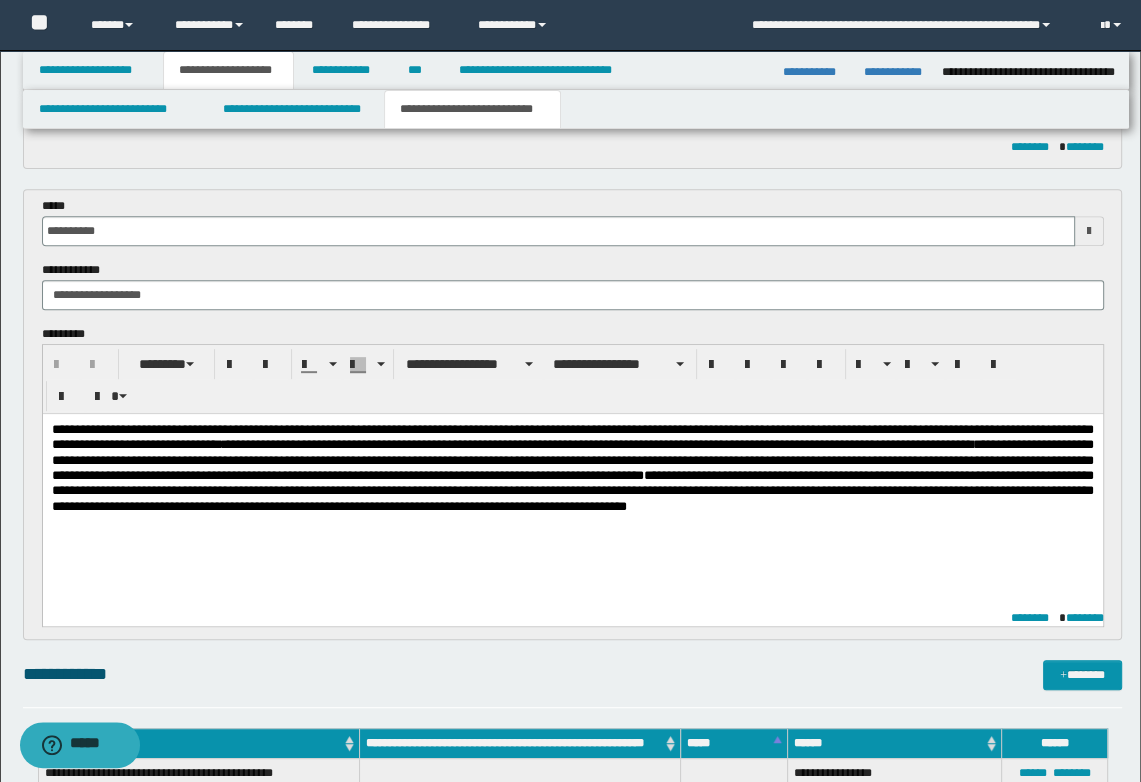 scroll, scrollTop: 600, scrollLeft: 0, axis: vertical 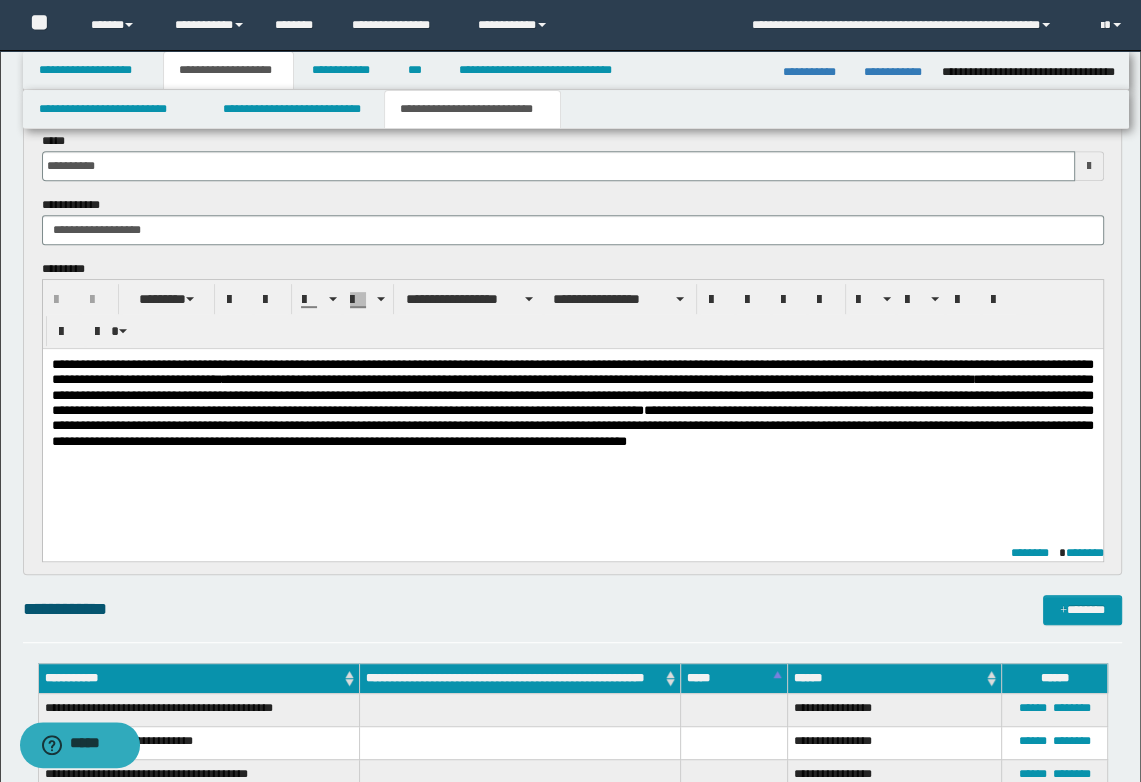click on "**********" at bounding box center [572, 428] 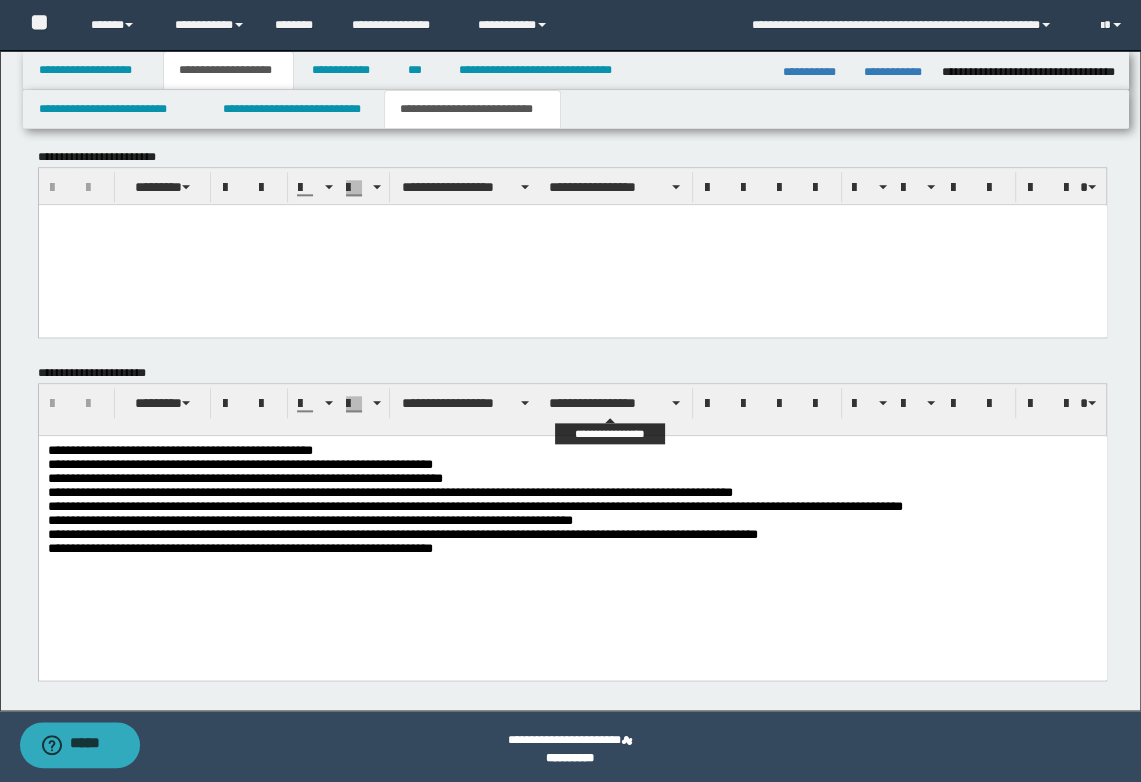 scroll, scrollTop: 1626, scrollLeft: 0, axis: vertical 